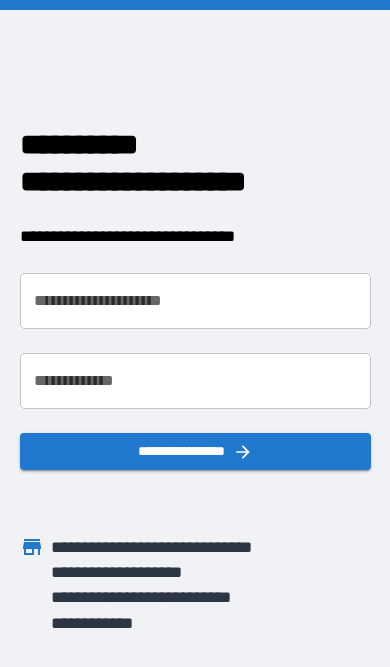 scroll, scrollTop: 0, scrollLeft: 0, axis: both 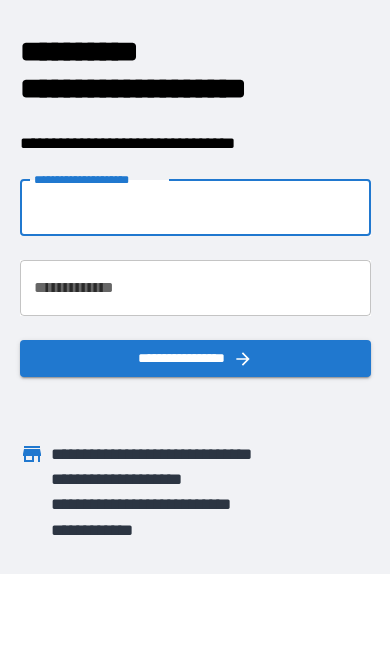 type on "**********" 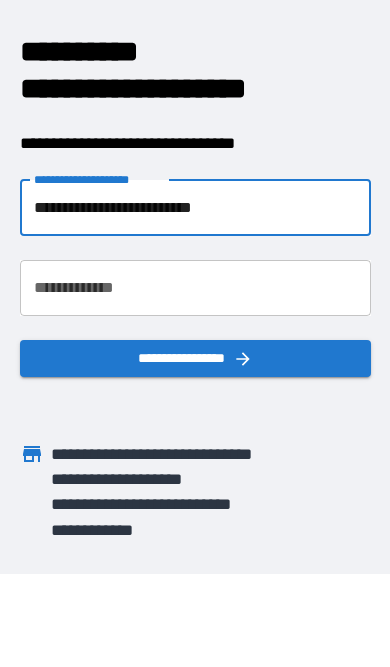 scroll, scrollTop: 92, scrollLeft: 0, axis: vertical 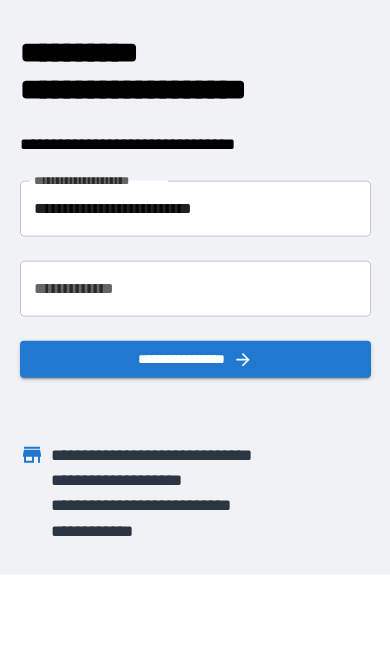 click on "**********" at bounding box center [195, 289] 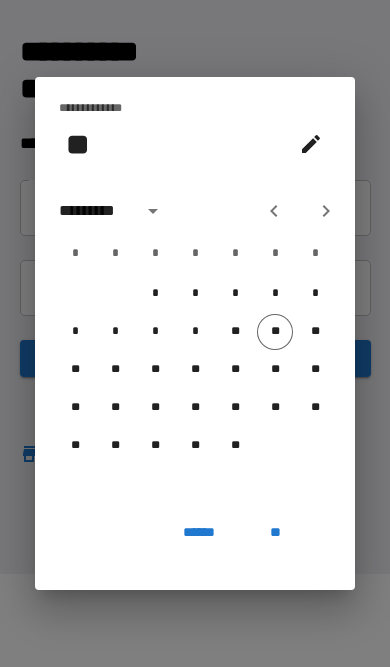 click on "*********" at bounding box center [94, 211] 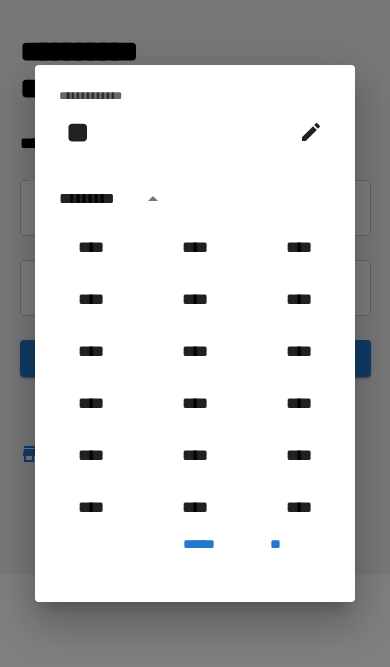 scroll, scrollTop: 2006, scrollLeft: 0, axis: vertical 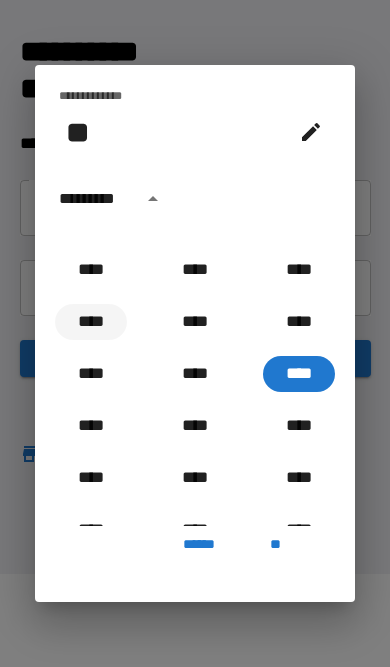 click on "****" at bounding box center (91, 322) 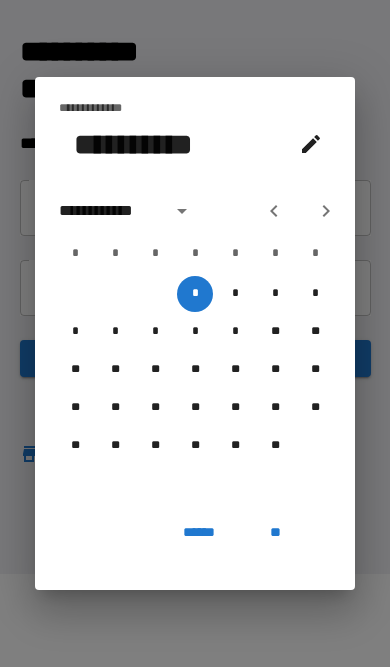 click at bounding box center [326, 211] 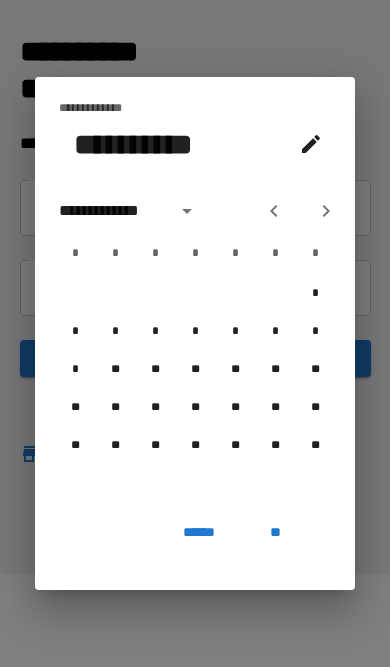 click at bounding box center [326, 211] 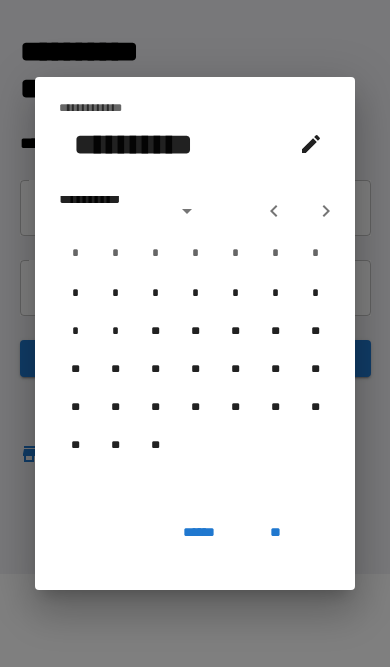 click at bounding box center [326, 211] 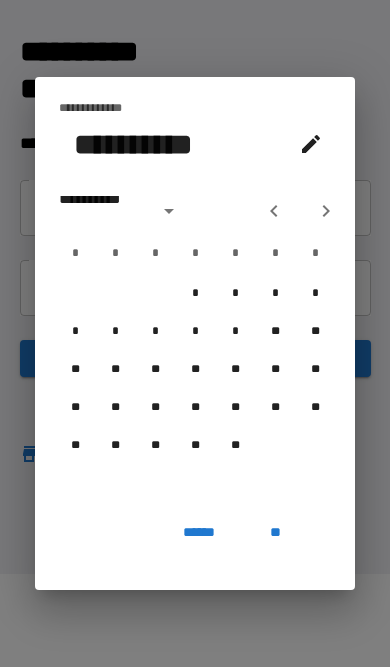 click at bounding box center [326, 211] 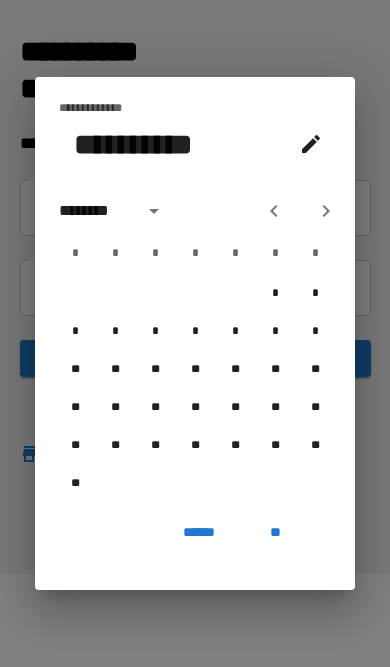 click at bounding box center [326, 211] 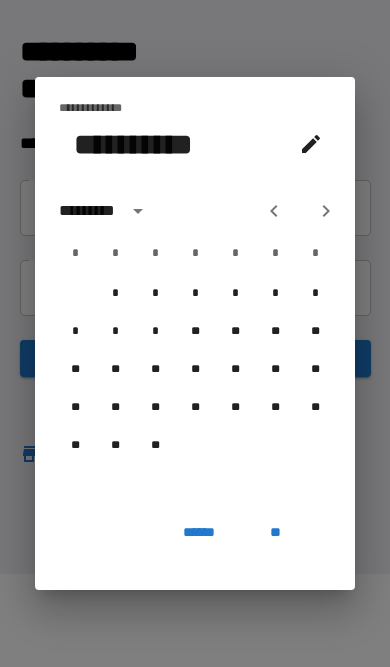 click at bounding box center (326, 211) 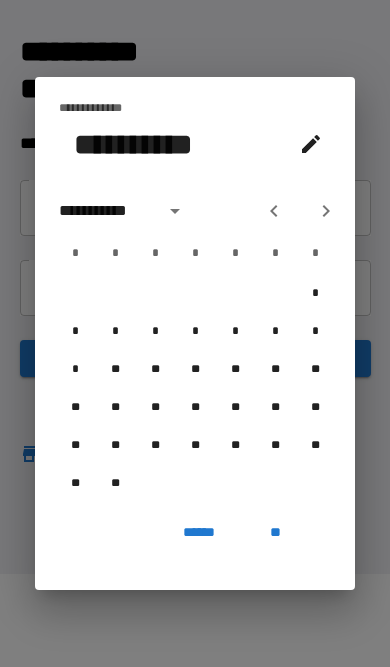 click 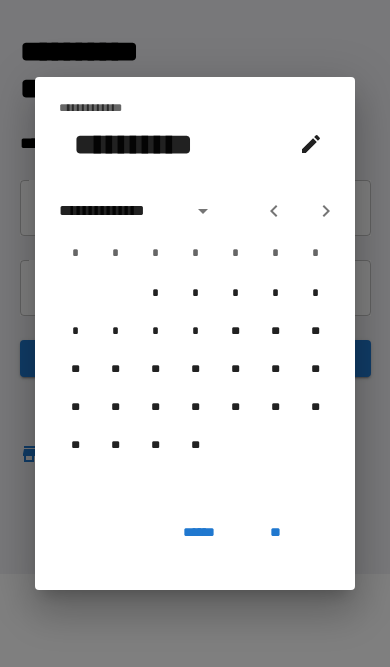click 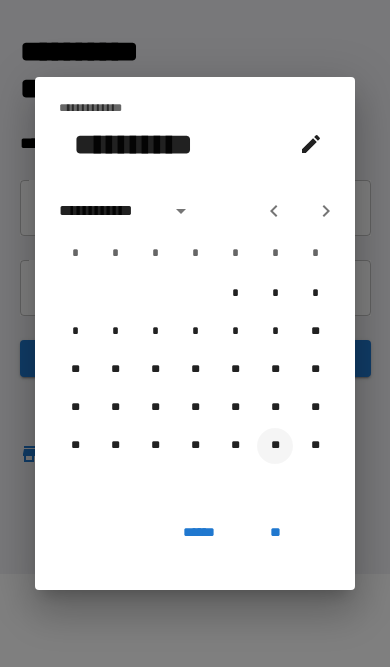 click on "**" at bounding box center (275, 446) 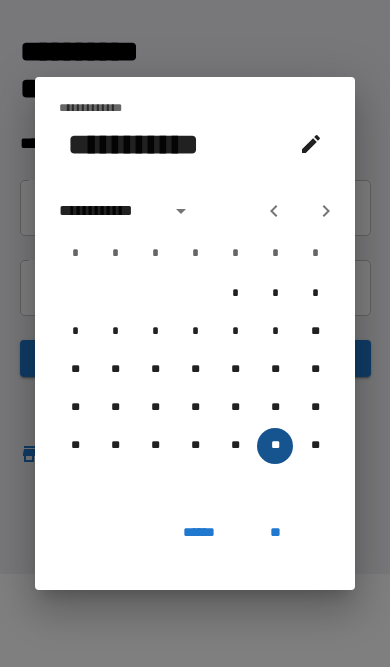 type on "**********" 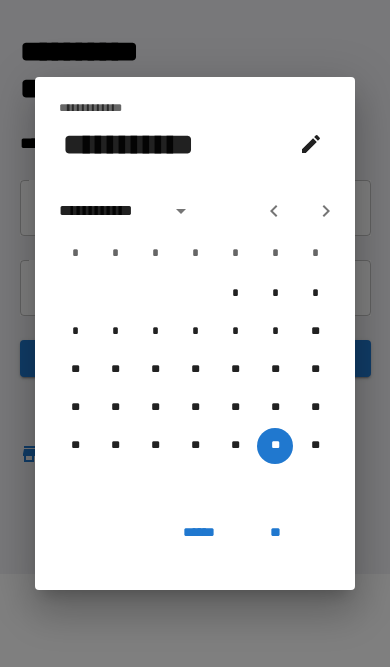 click on "**" at bounding box center (275, 532) 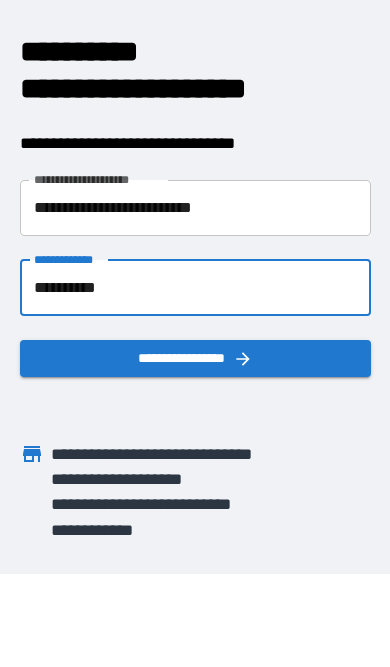 click on "**********" at bounding box center [195, 358] 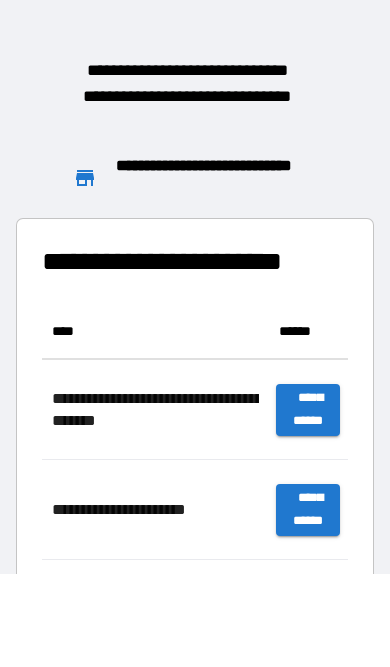 scroll, scrollTop: 1, scrollLeft: 1, axis: both 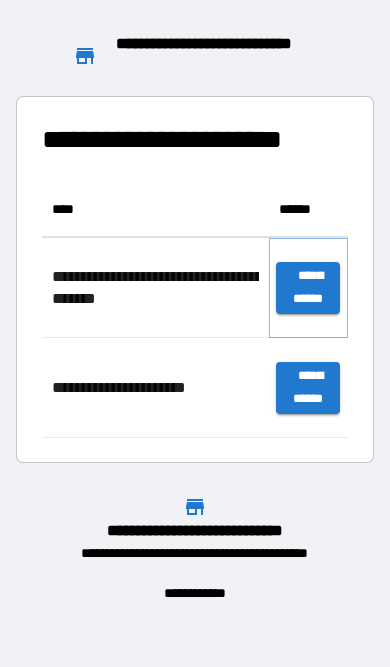 click on "**********" at bounding box center (308, 288) 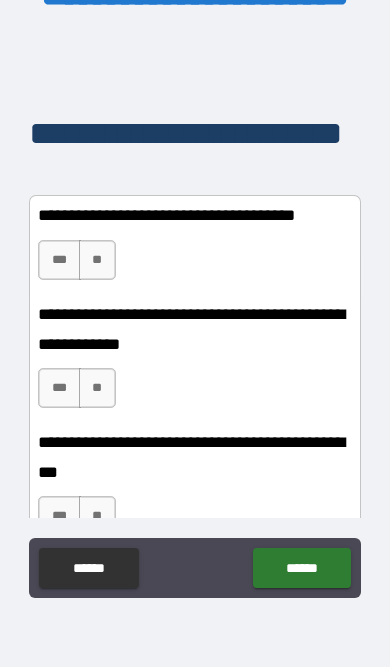 scroll, scrollTop: 503, scrollLeft: 0, axis: vertical 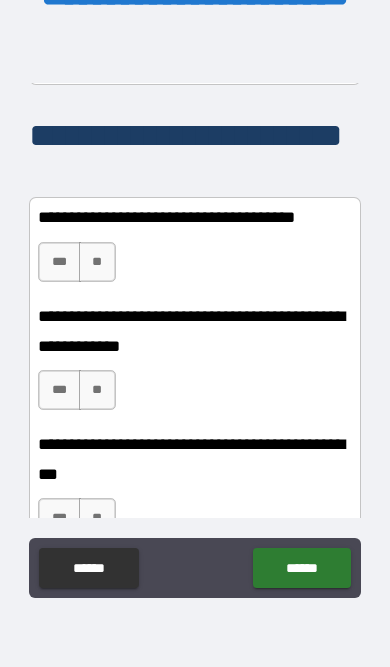 click on "**" at bounding box center (97, 262) 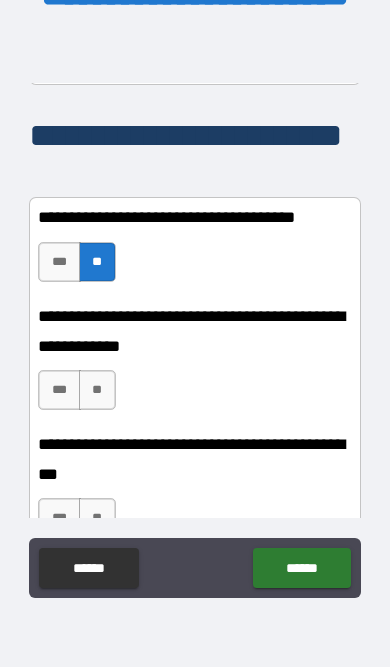 click on "**" at bounding box center (97, 390) 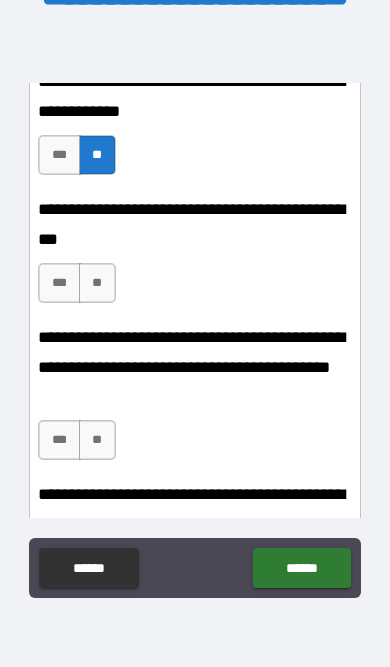 scroll, scrollTop: 746, scrollLeft: 0, axis: vertical 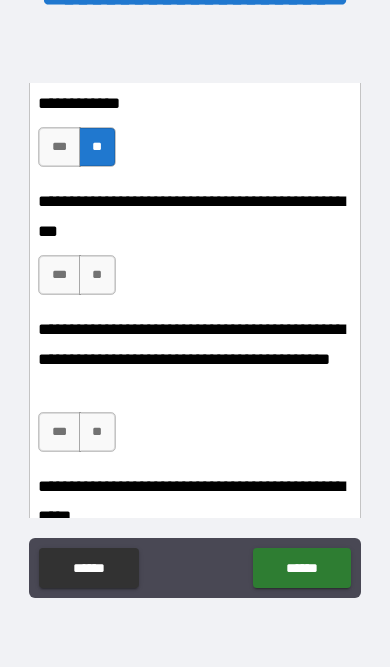 click on "**" at bounding box center [97, 275] 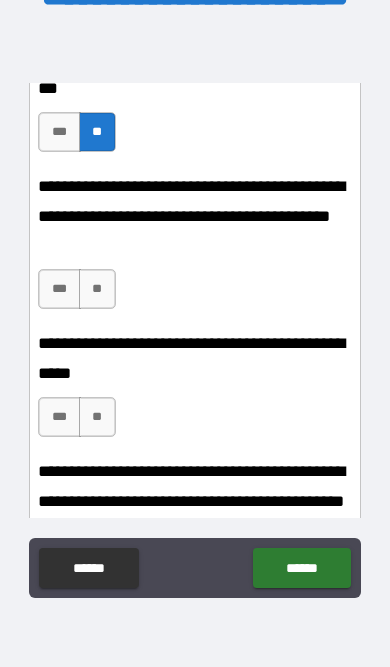 scroll, scrollTop: 903, scrollLeft: 0, axis: vertical 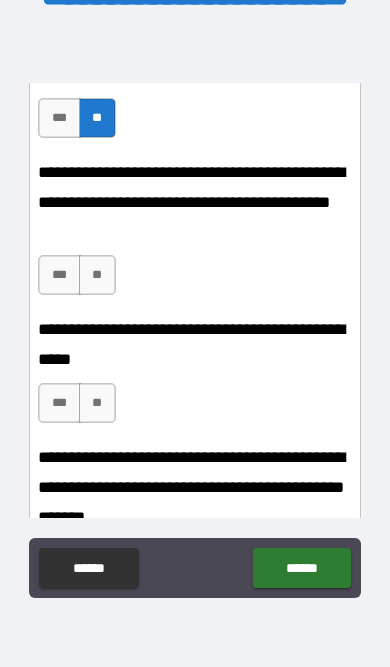 click on "**" at bounding box center [97, 275] 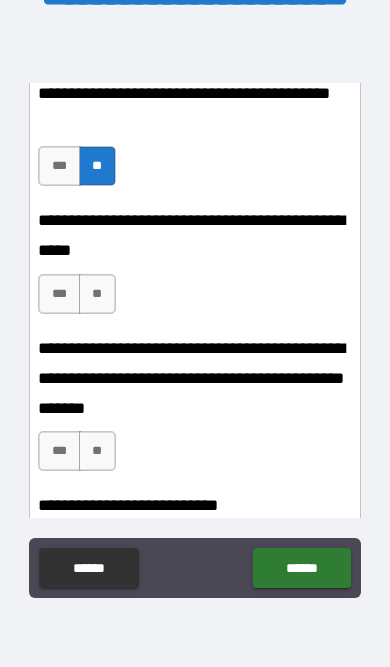 scroll, scrollTop: 1017, scrollLeft: 0, axis: vertical 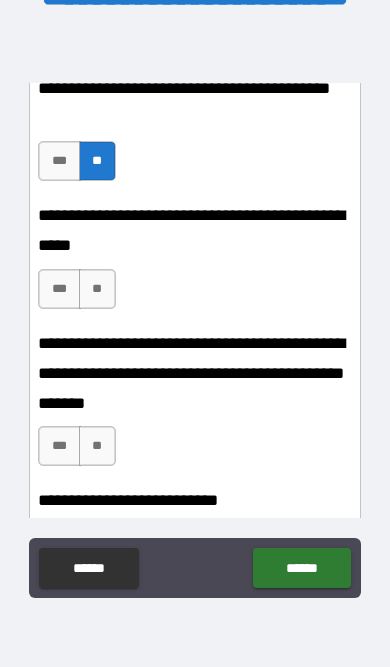 click on "**" at bounding box center [97, 289] 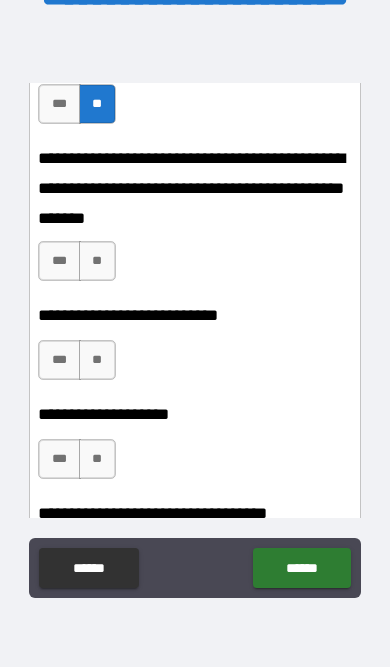 scroll, scrollTop: 1204, scrollLeft: 0, axis: vertical 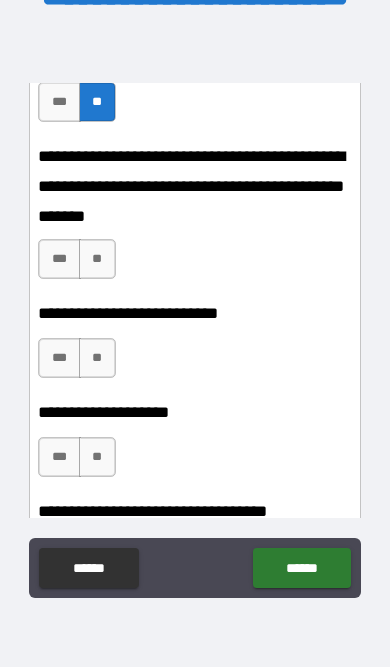 click on "**" at bounding box center [97, 259] 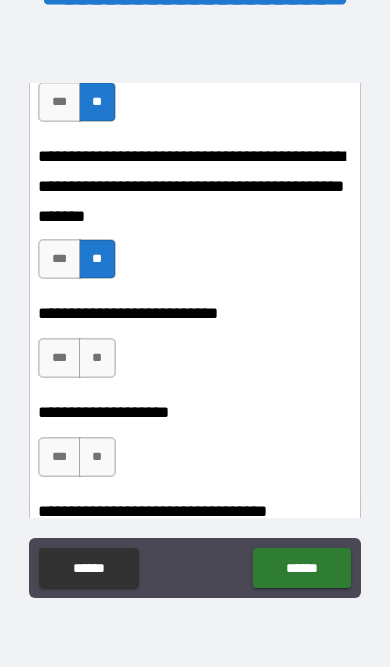 click on "**" at bounding box center [97, 358] 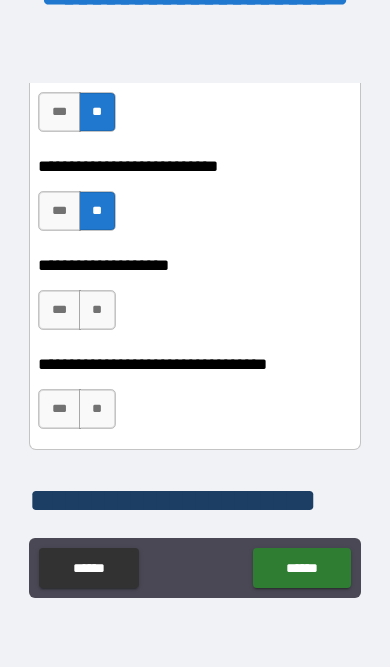 scroll, scrollTop: 1352, scrollLeft: 0, axis: vertical 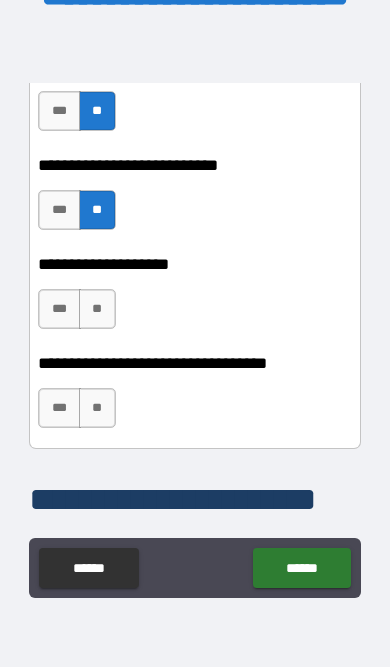 click on "**" at bounding box center (97, 309) 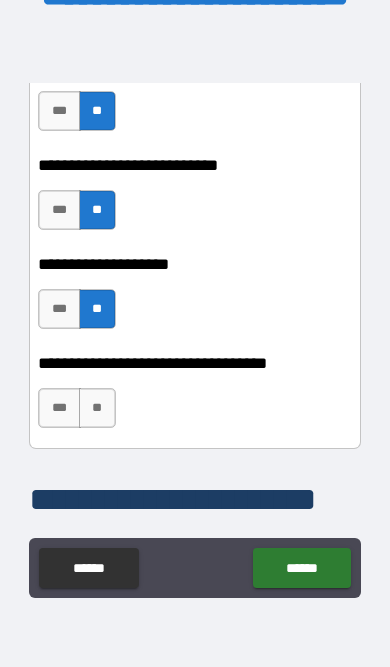 click on "**" at bounding box center [97, 408] 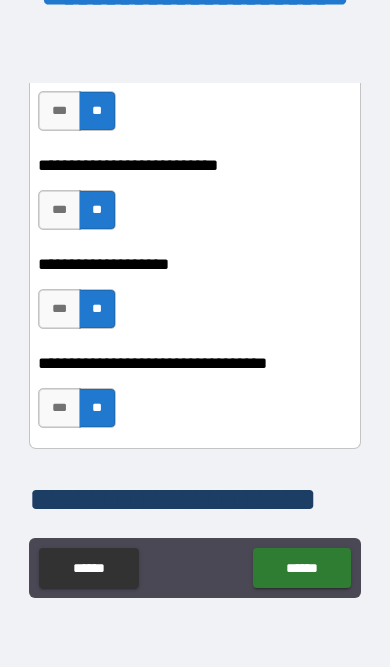 click on "******" at bounding box center (301, 568) 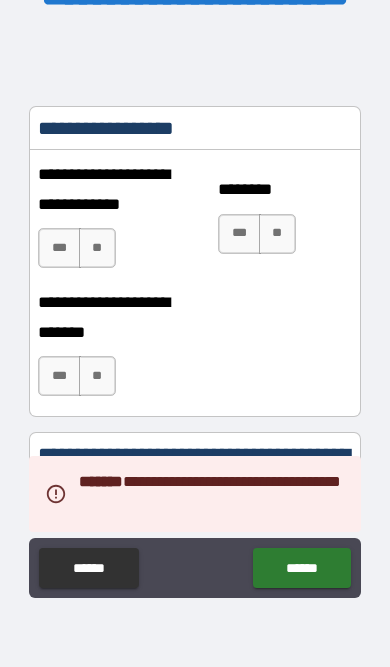 scroll, scrollTop: 1816, scrollLeft: 0, axis: vertical 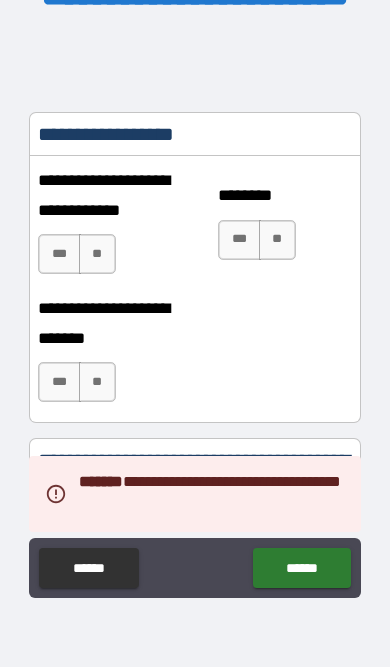 click on "**" at bounding box center [97, 254] 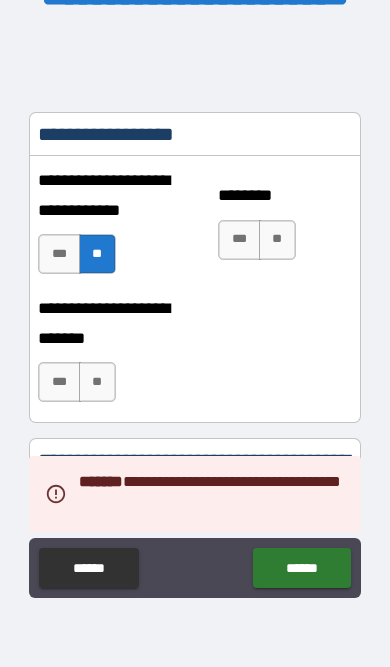 click on "**" at bounding box center [277, 240] 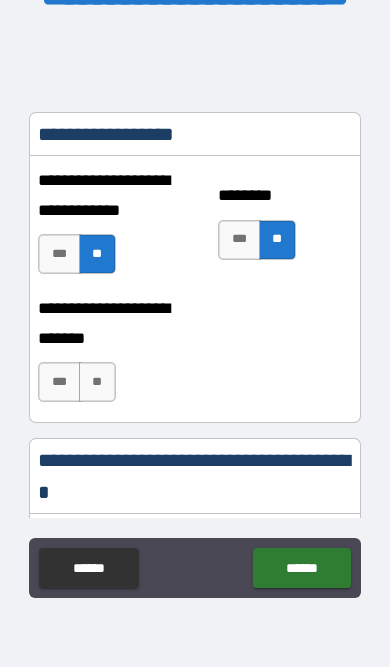 click on "**" at bounding box center [97, 382] 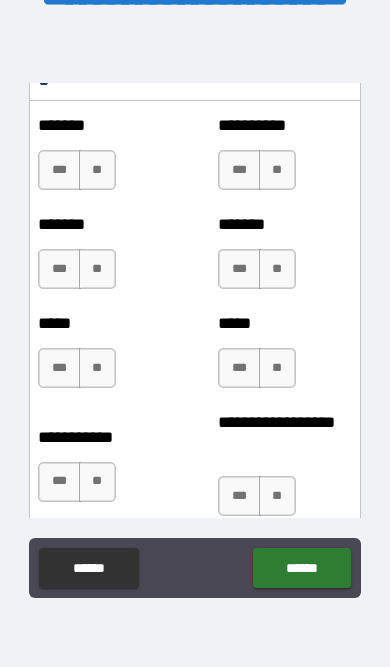 scroll, scrollTop: 2217, scrollLeft: 0, axis: vertical 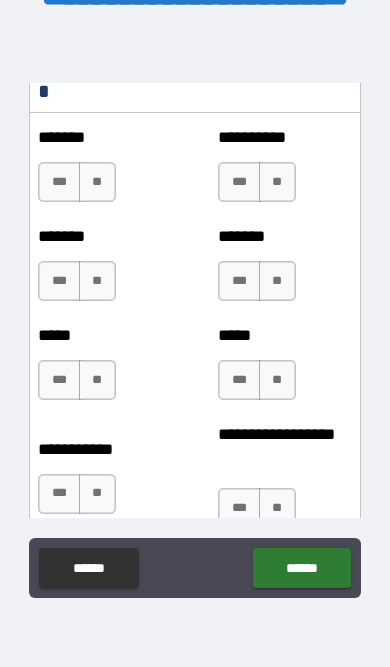 click on "**" at bounding box center (97, 182) 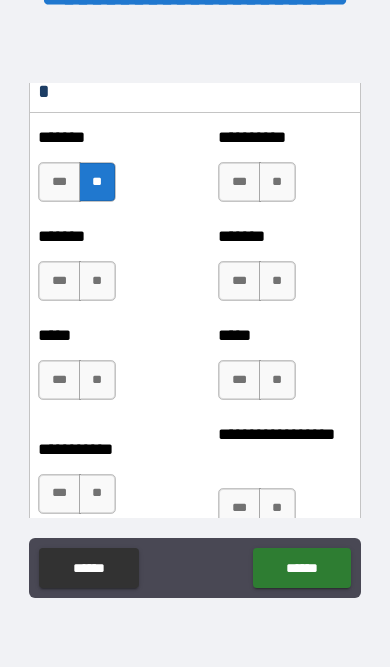 click on "**" at bounding box center [97, 281] 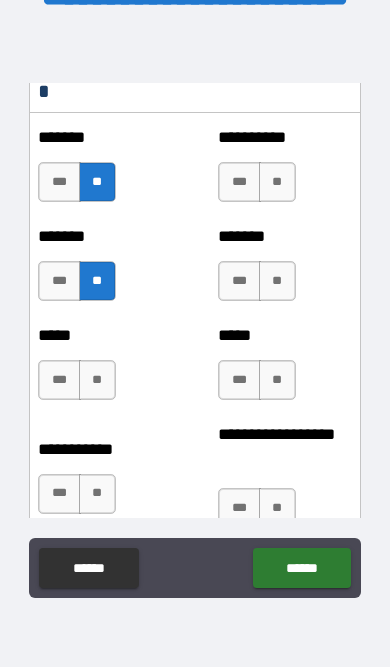 click on "**" at bounding box center [97, 380] 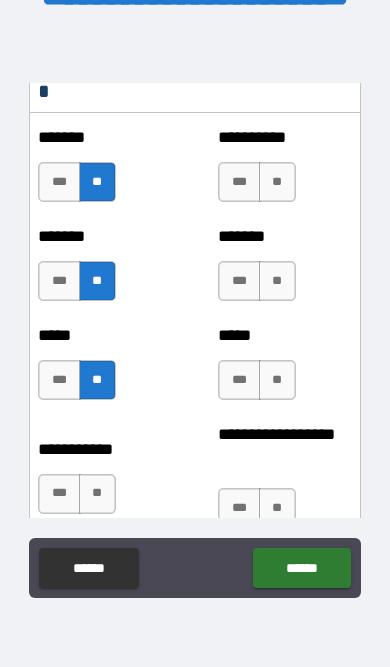 click on "**" at bounding box center (97, 494) 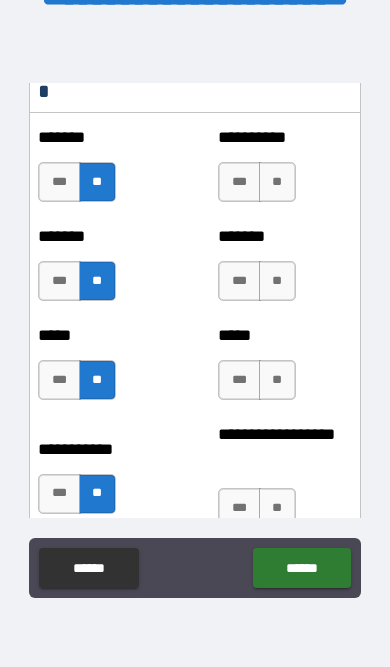 click on "**" at bounding box center (277, 508) 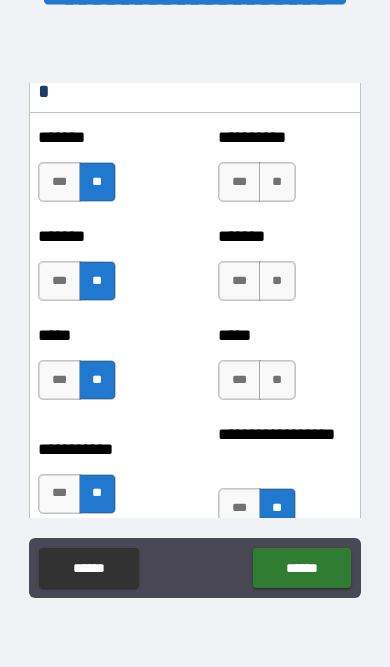 click on "**" at bounding box center (277, 380) 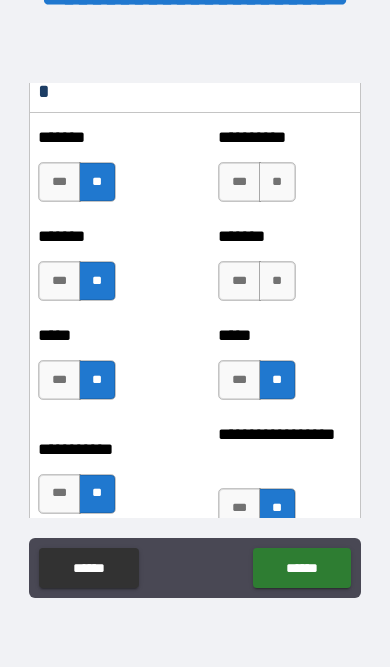 click on "**" at bounding box center [277, 281] 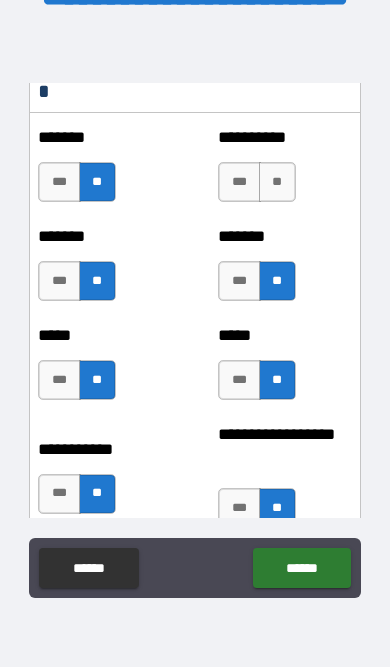 click on "**" at bounding box center [277, 182] 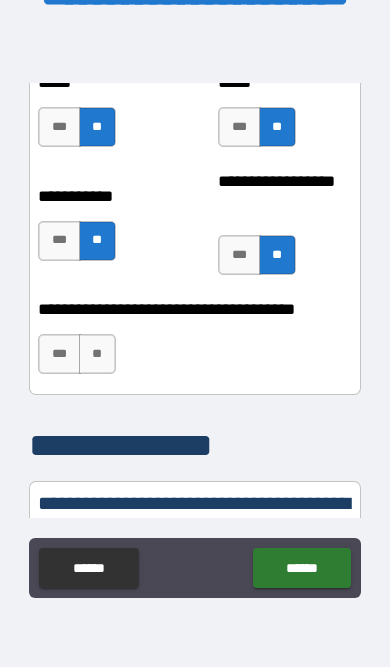 scroll, scrollTop: 2499, scrollLeft: 0, axis: vertical 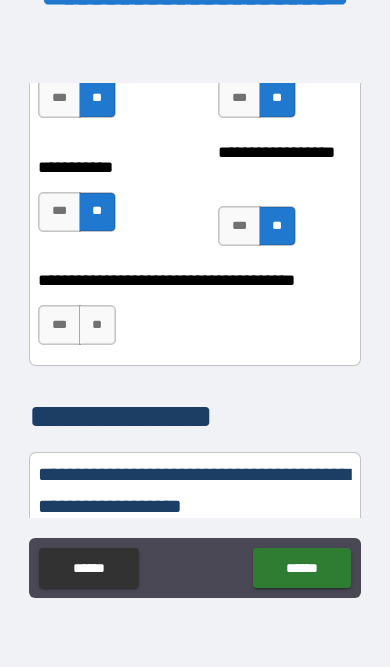 click on "**" at bounding box center (97, 325) 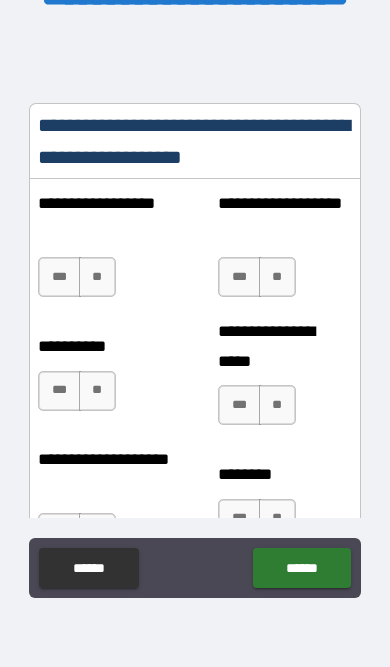 scroll, scrollTop: 2837, scrollLeft: 0, axis: vertical 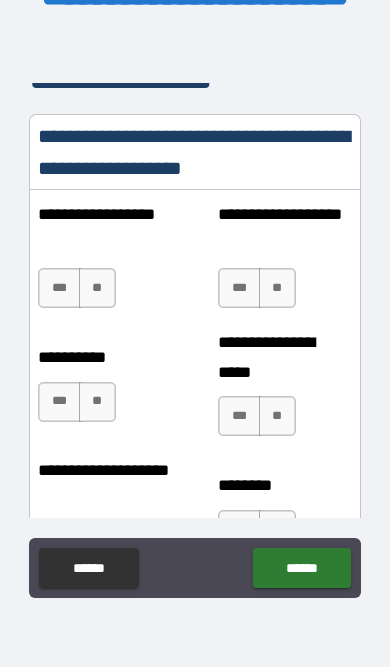 click on "**" at bounding box center [97, 288] 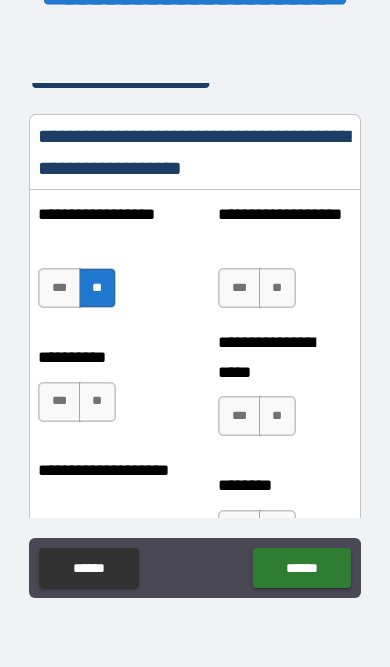 click on "**" at bounding box center [277, 288] 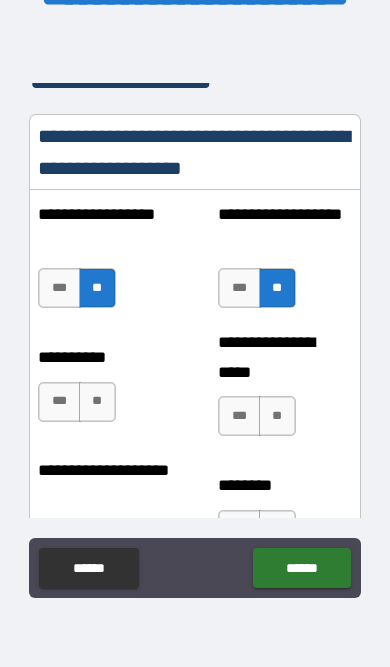 click on "**" at bounding box center [277, 416] 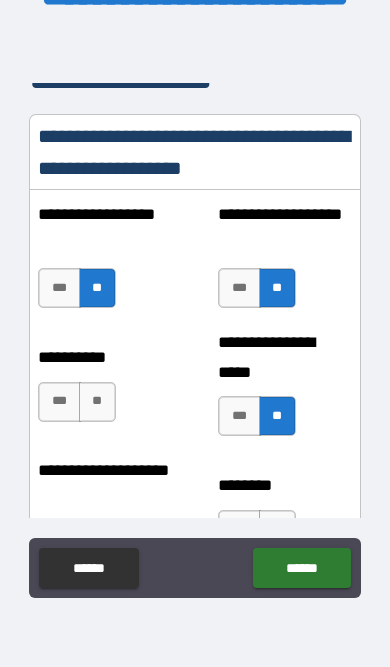 click on "**" at bounding box center (97, 402) 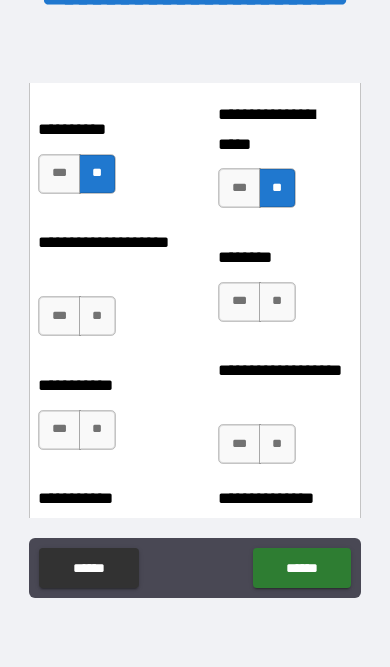 scroll, scrollTop: 3063, scrollLeft: 0, axis: vertical 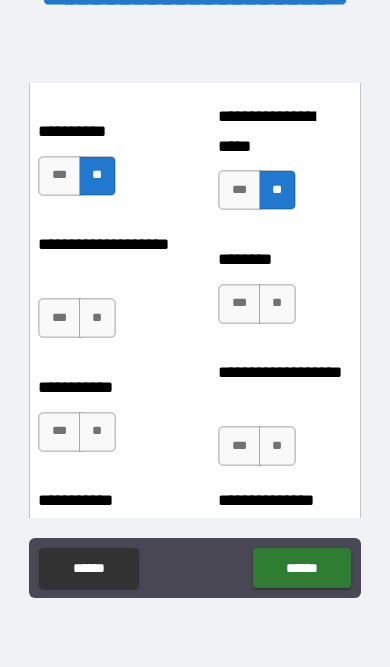 click on "**" at bounding box center (97, 318) 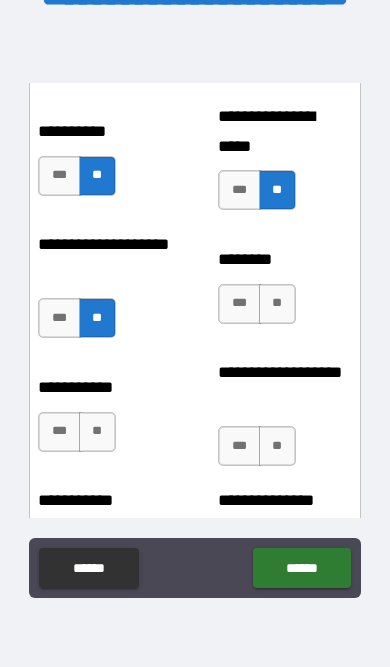 click on "**" at bounding box center (277, 304) 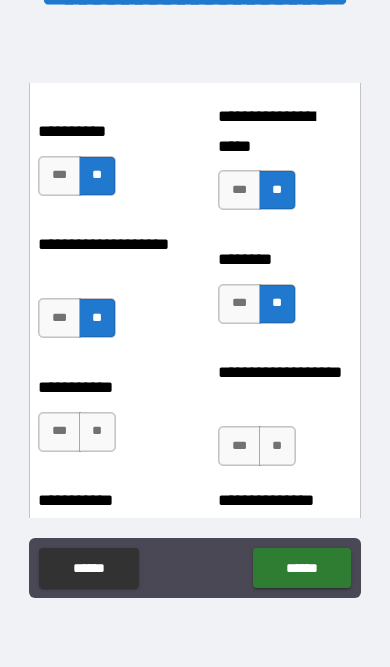 click on "**" at bounding box center [277, 446] 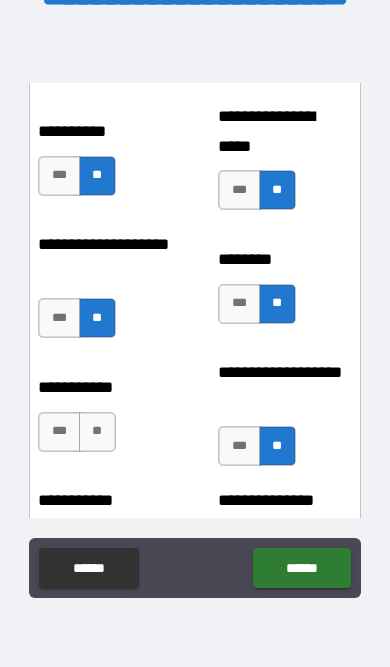 click on "**" at bounding box center [97, 432] 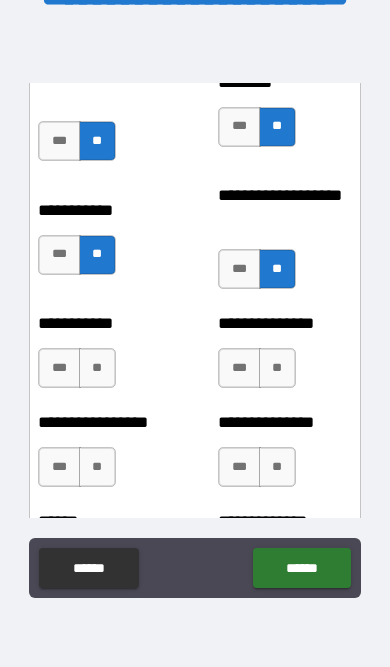 scroll, scrollTop: 3274, scrollLeft: 0, axis: vertical 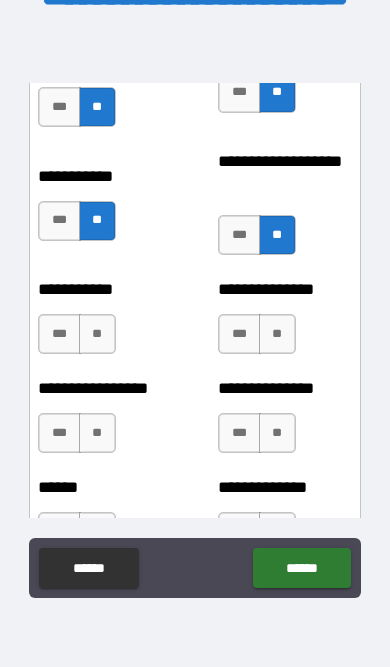 click on "**" at bounding box center [97, 334] 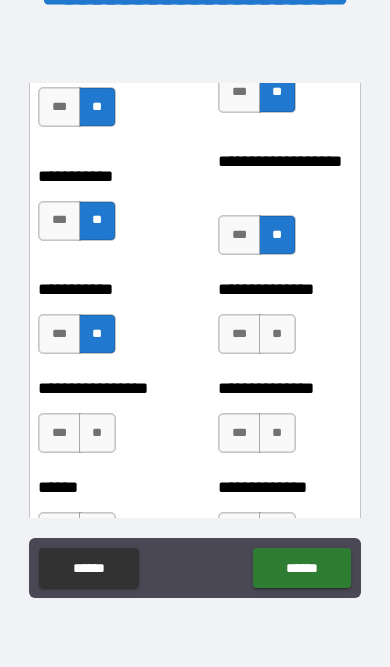 click on "**" at bounding box center (277, 334) 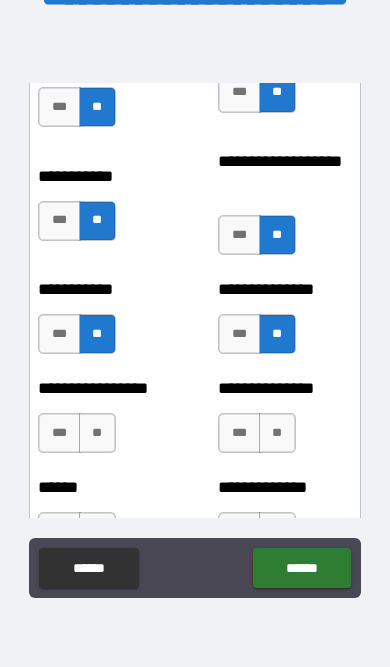 click on "**" at bounding box center [277, 433] 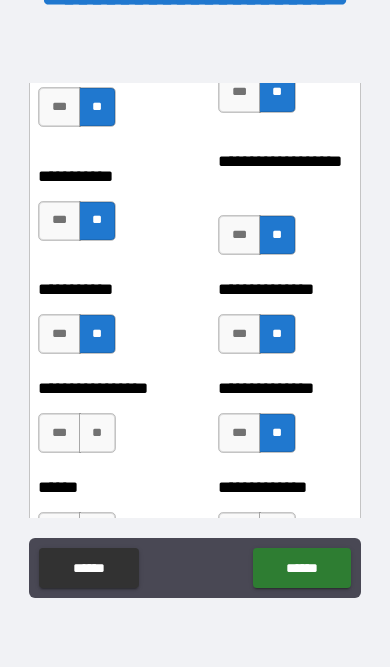 click on "**" at bounding box center (97, 433) 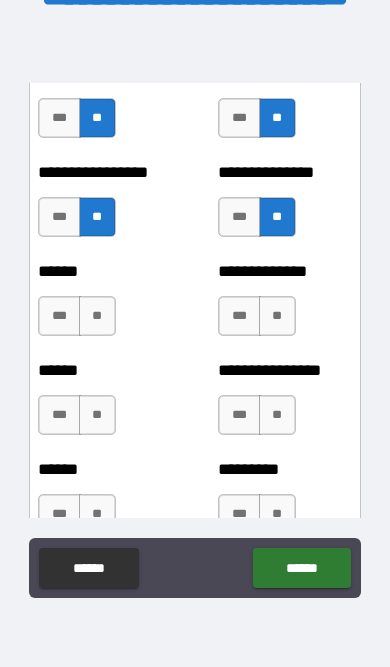 scroll, scrollTop: 3489, scrollLeft: 0, axis: vertical 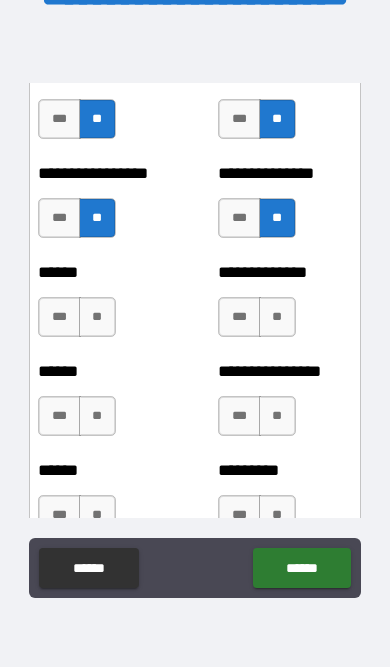 click on "**" at bounding box center (97, 317) 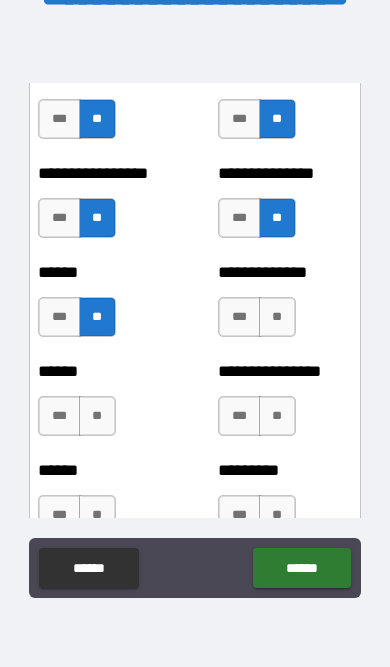 click on "**" at bounding box center [97, 416] 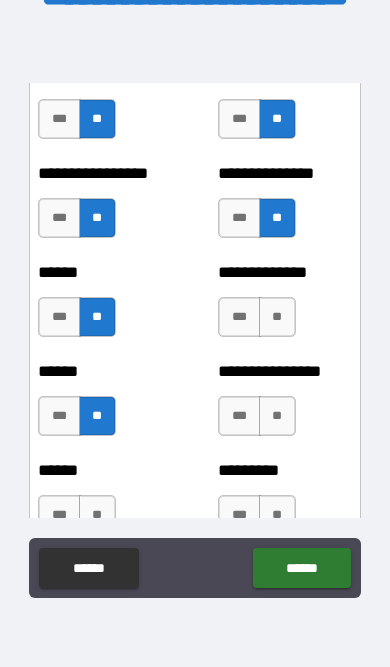 click on "**" at bounding box center (277, 317) 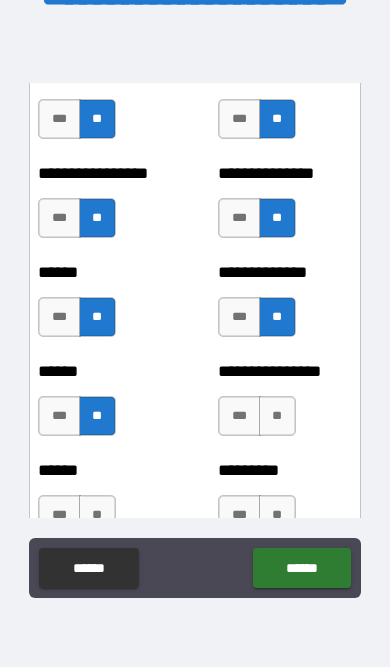 click on "**" at bounding box center [277, 416] 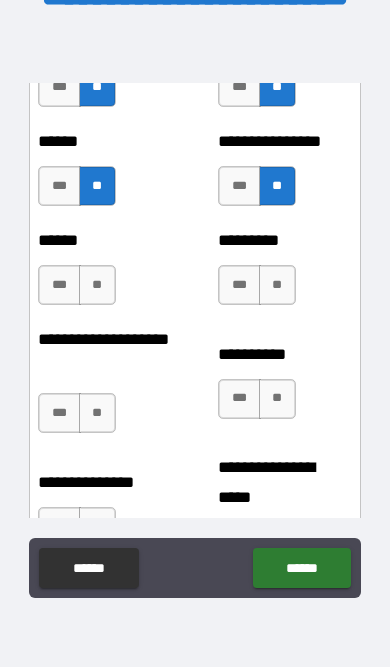 scroll, scrollTop: 3718, scrollLeft: 0, axis: vertical 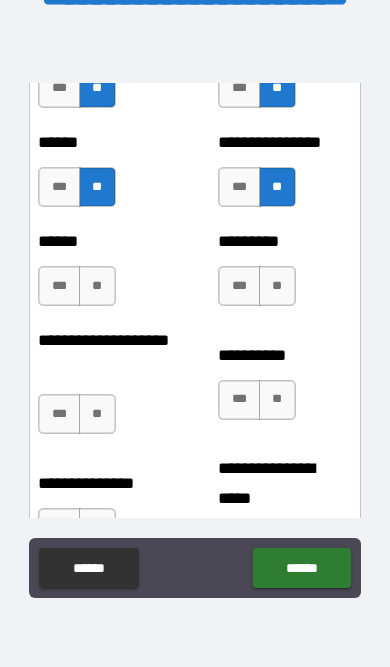 click on "**" at bounding box center (97, 286) 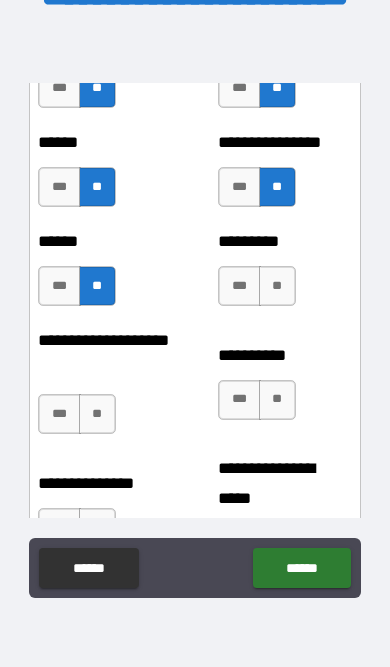 click on "**" at bounding box center (277, 286) 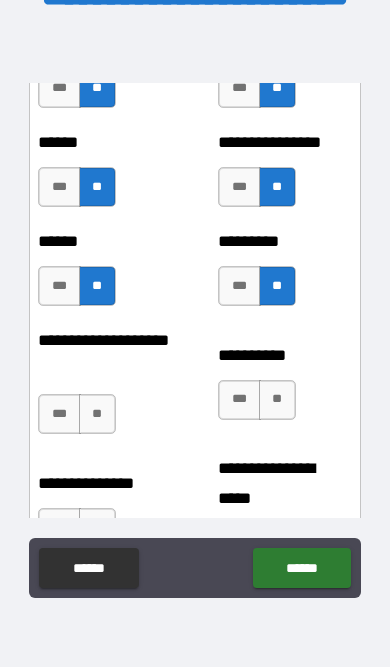 click on "**" at bounding box center (277, 400) 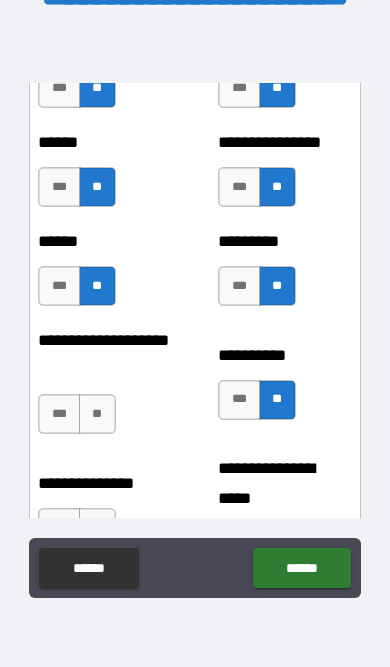 click on "**" at bounding box center [97, 414] 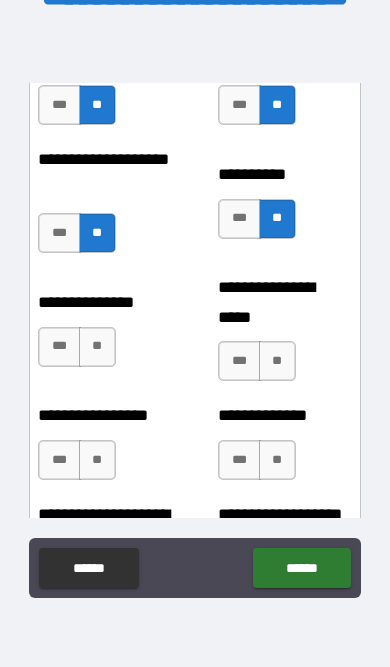scroll, scrollTop: 3901, scrollLeft: 0, axis: vertical 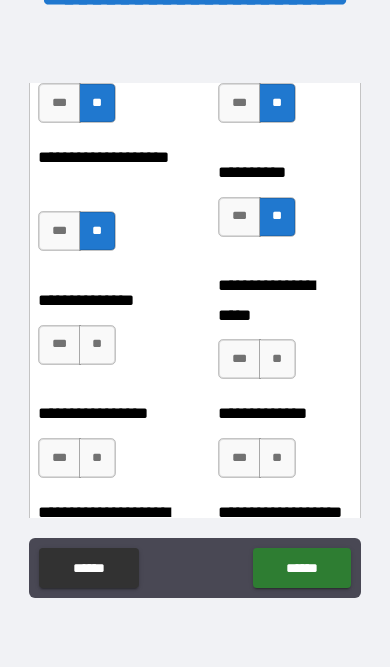 click on "**" at bounding box center (97, 345) 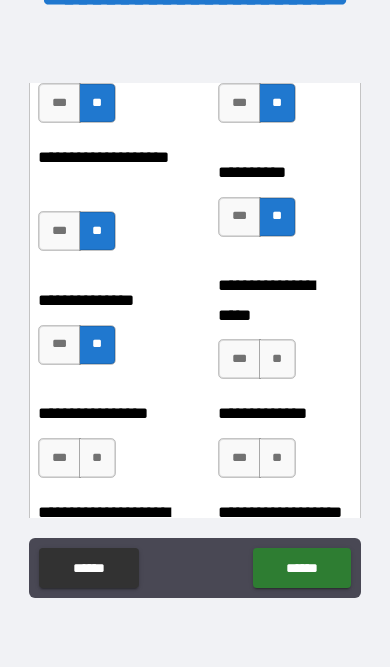 click on "**" at bounding box center [277, 359] 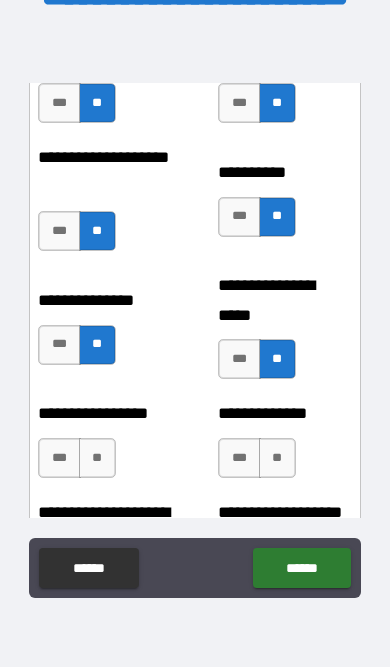 click on "**" at bounding box center [277, 458] 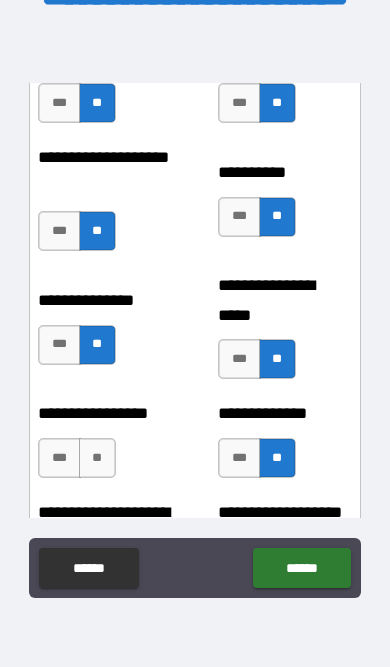 click on "**" at bounding box center [97, 458] 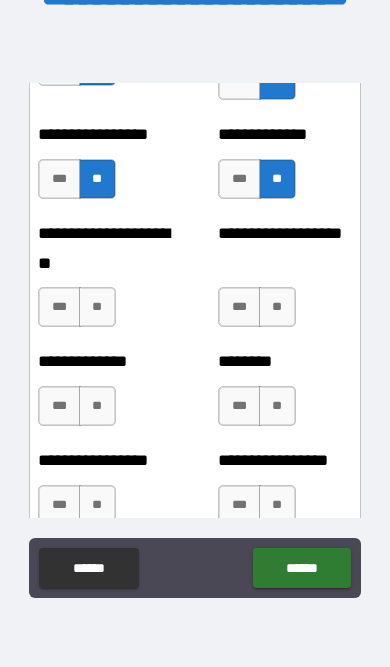 scroll, scrollTop: 4184, scrollLeft: 0, axis: vertical 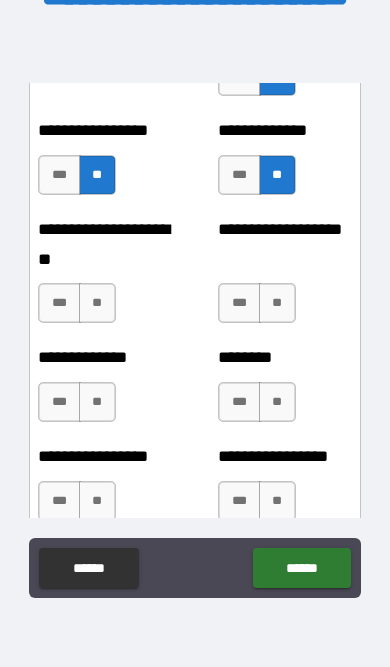 click on "**" at bounding box center [97, 303] 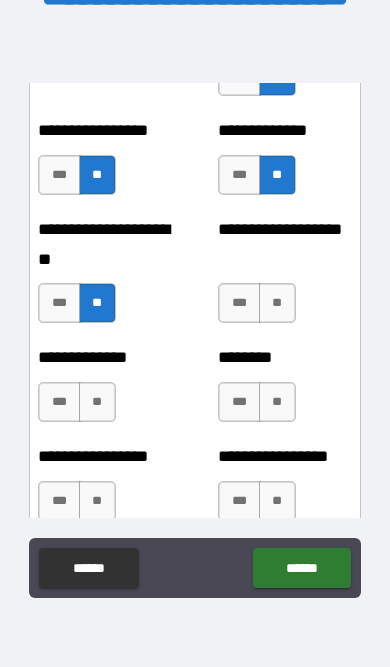 click on "**" at bounding box center [97, 402] 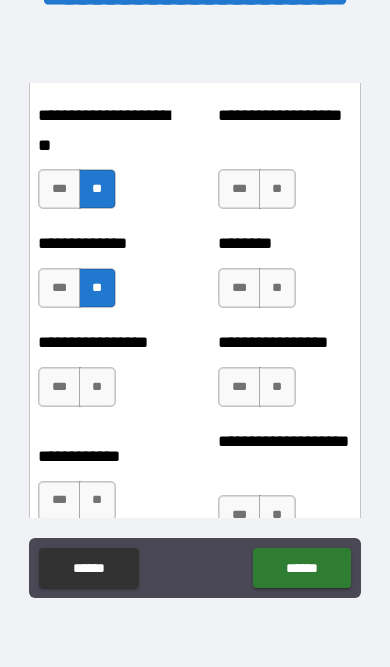 scroll, scrollTop: 4317, scrollLeft: 0, axis: vertical 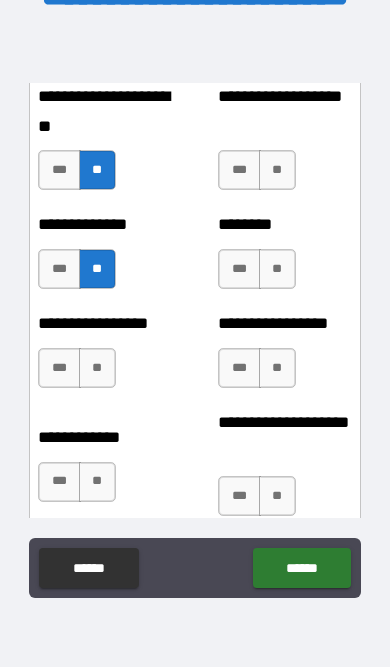 click on "**" at bounding box center [97, 368] 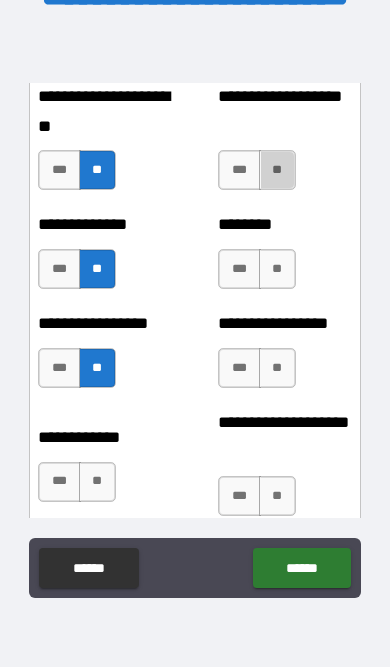 click on "**" at bounding box center (277, 170) 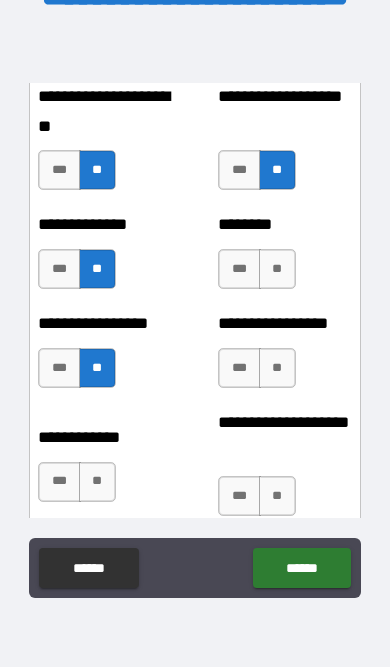 click on "**" at bounding box center (277, 269) 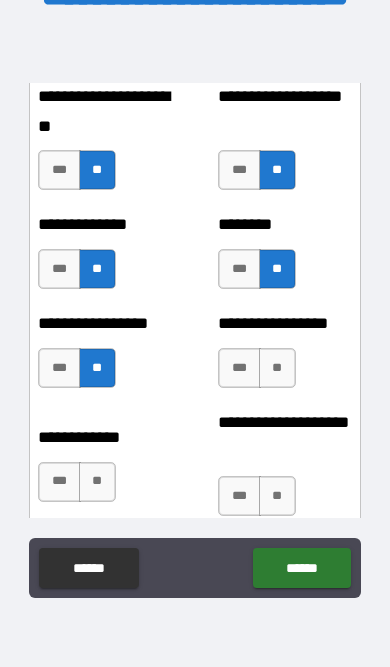 click on "**" at bounding box center (277, 368) 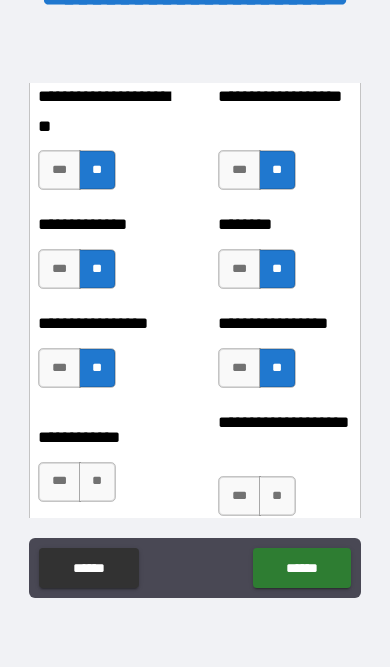 click on "**" at bounding box center [277, 496] 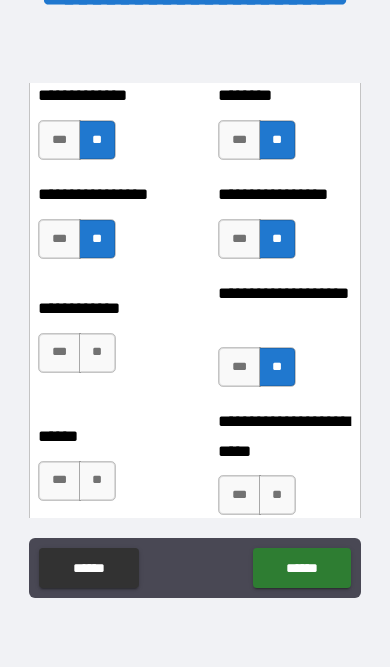 scroll, scrollTop: 4497, scrollLeft: 0, axis: vertical 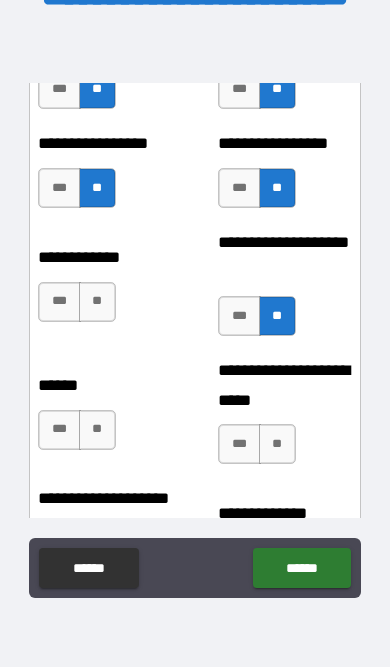 click on "**" at bounding box center [97, 302] 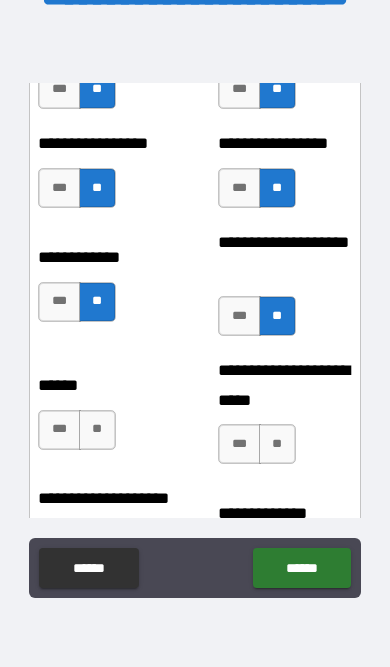 click on "**" at bounding box center (97, 430) 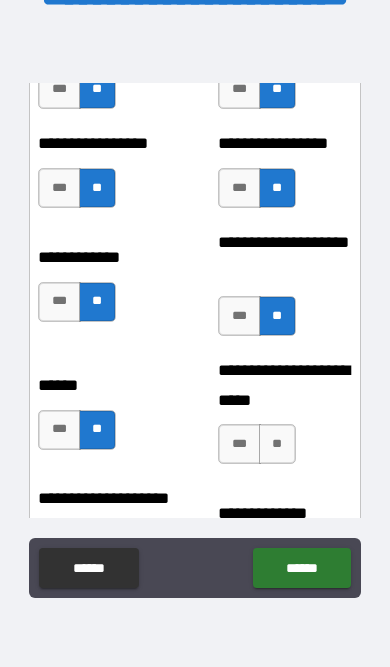 click on "**" at bounding box center (277, 444) 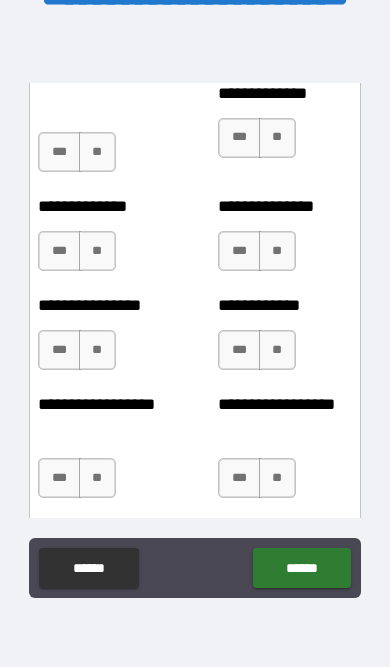 scroll, scrollTop: 4942, scrollLeft: 0, axis: vertical 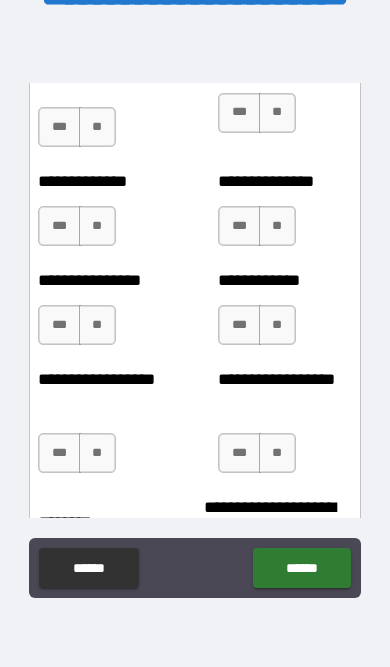 click on "**" at bounding box center [97, 127] 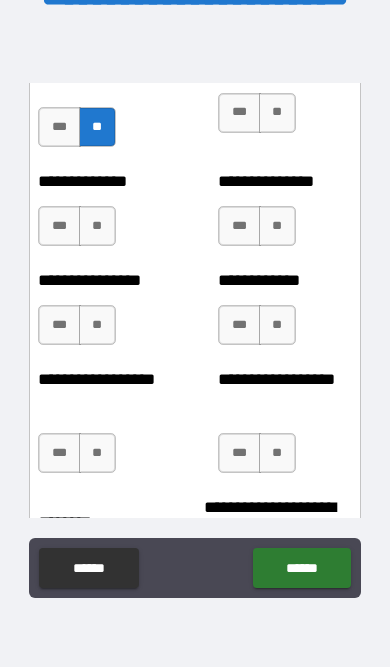 click on "**" at bounding box center [97, 226] 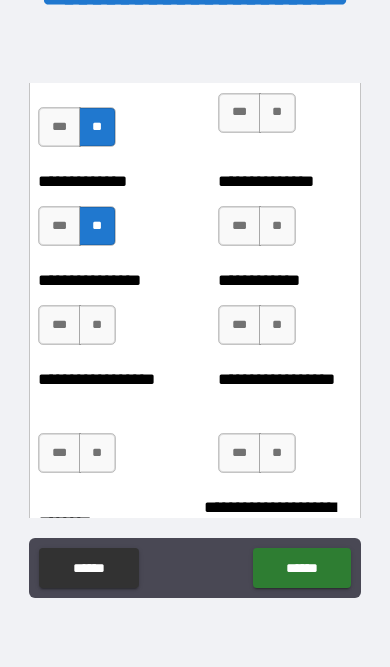 click on "**" at bounding box center [97, 325] 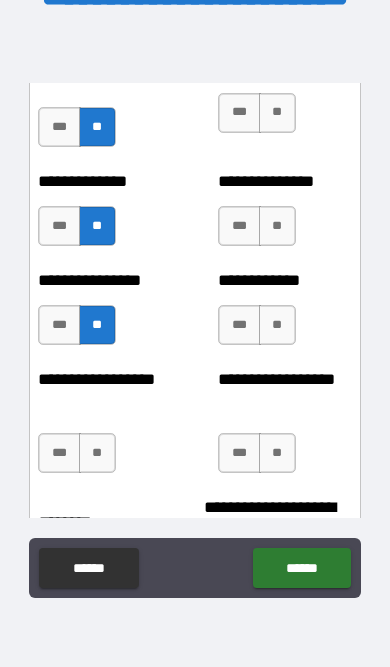 click on "**" at bounding box center [97, 453] 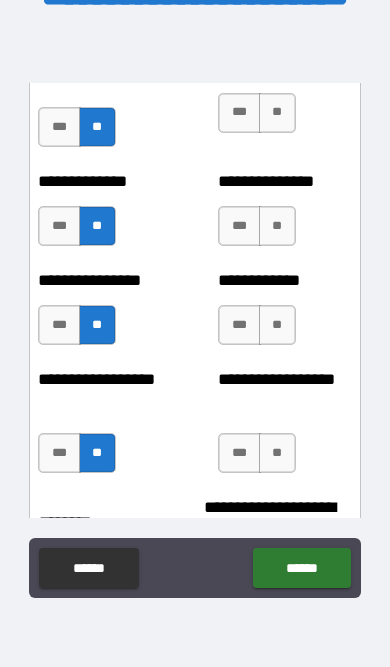 click on "**" at bounding box center [277, 453] 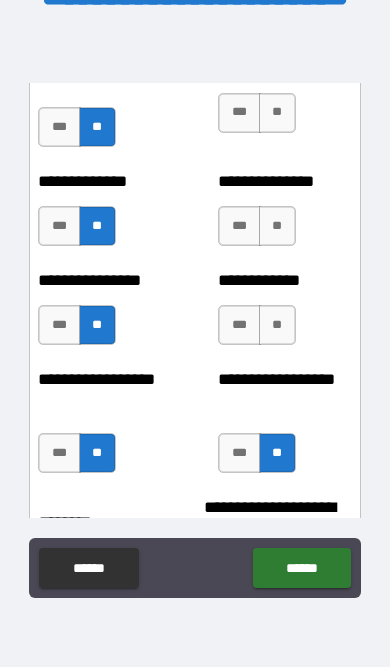 click on "**" at bounding box center (277, 325) 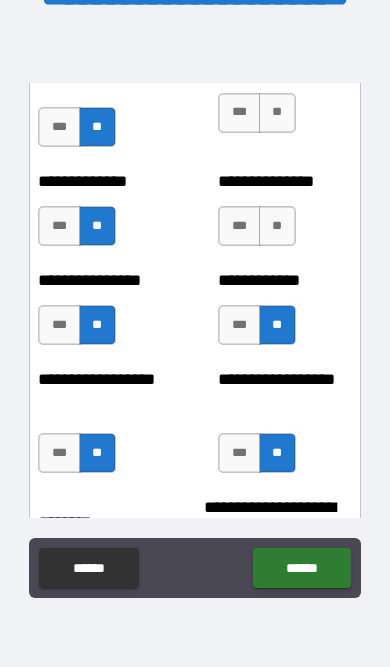 click on "**" at bounding box center (277, 226) 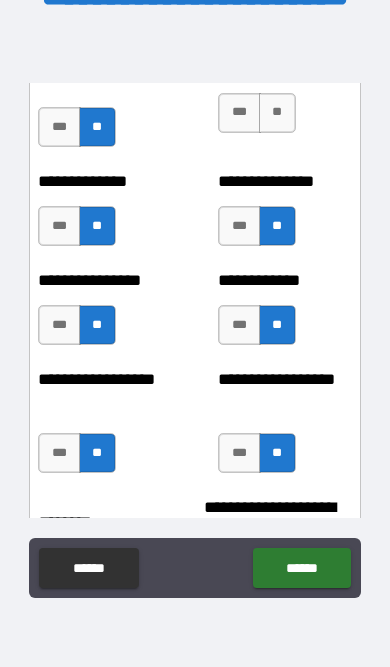 click on "**" at bounding box center (277, 113) 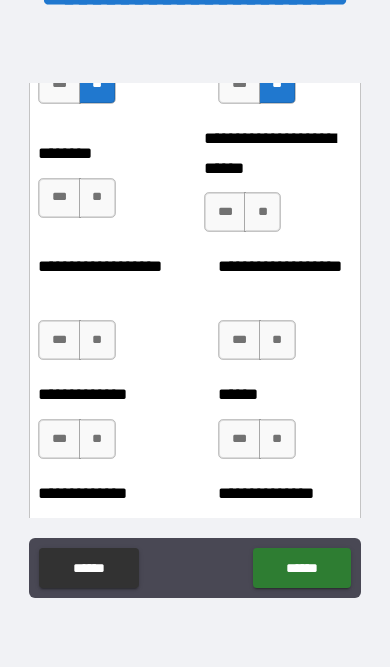 scroll, scrollTop: 5349, scrollLeft: 0, axis: vertical 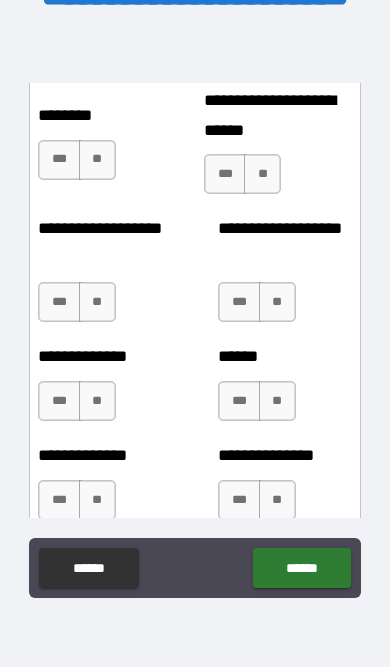 click on "**" at bounding box center [262, 174] 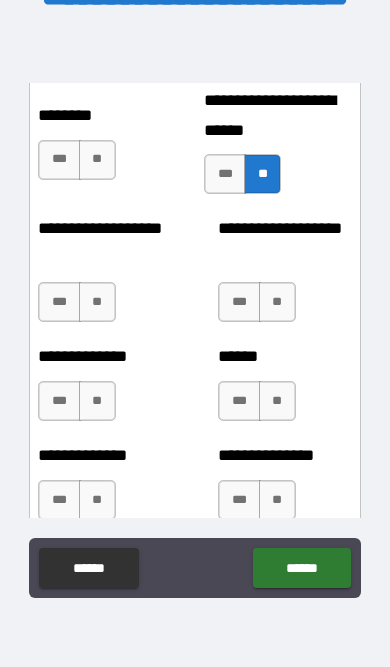 click on "**" at bounding box center [277, 302] 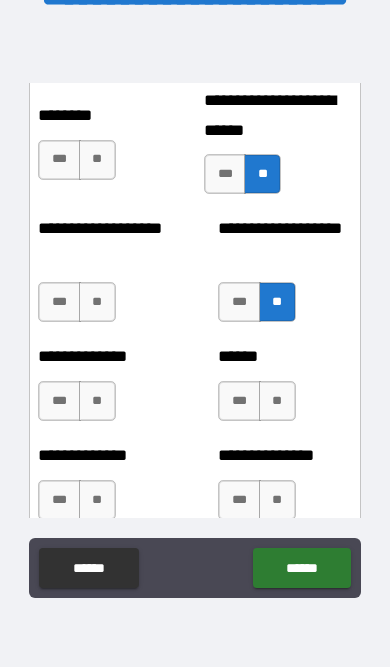 click on "**" at bounding box center [277, 401] 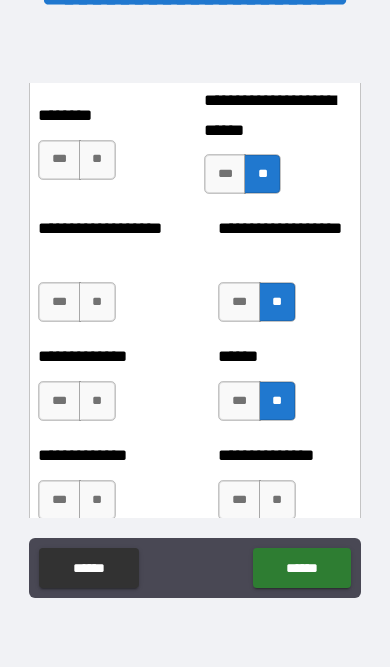 click on "**" at bounding box center (277, 500) 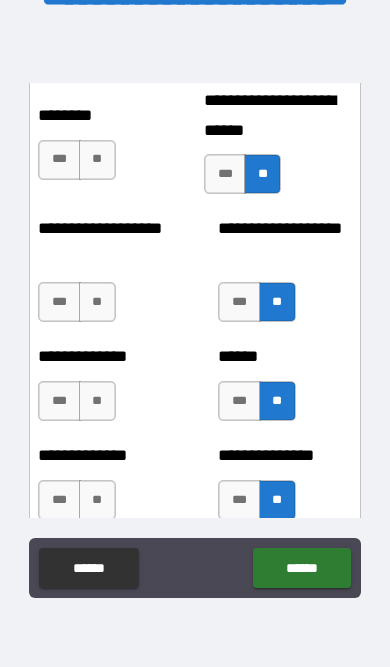click on "**" at bounding box center (97, 500) 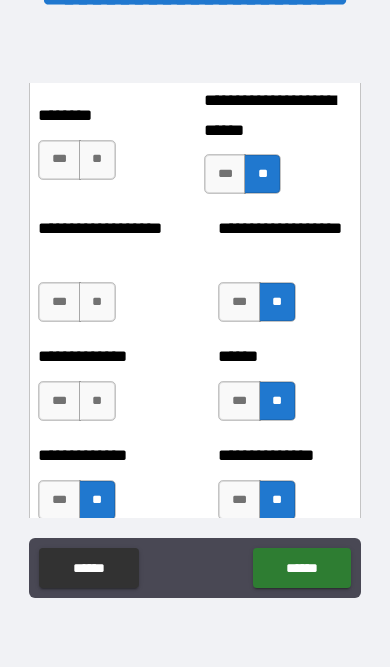 click on "**" at bounding box center (97, 401) 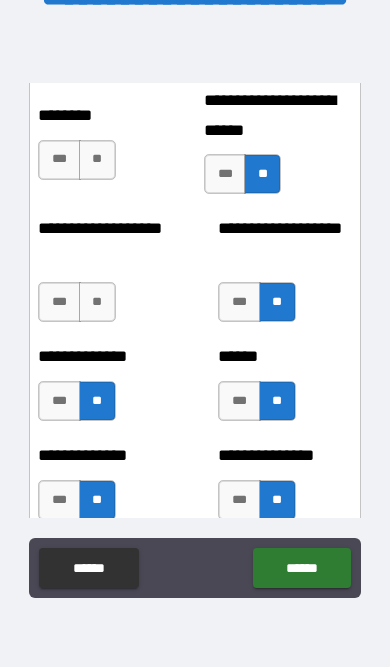 click on "**" at bounding box center [97, 302] 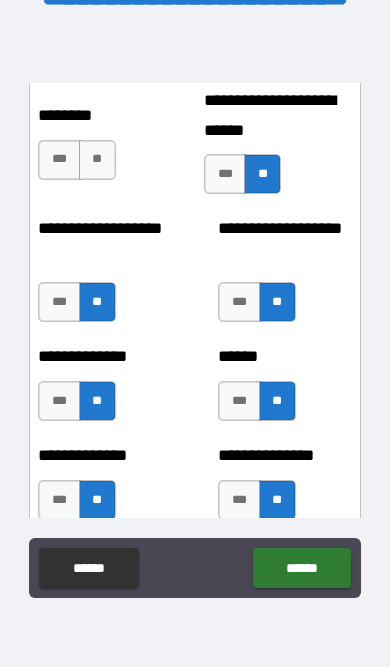 click on "**" at bounding box center (97, 160) 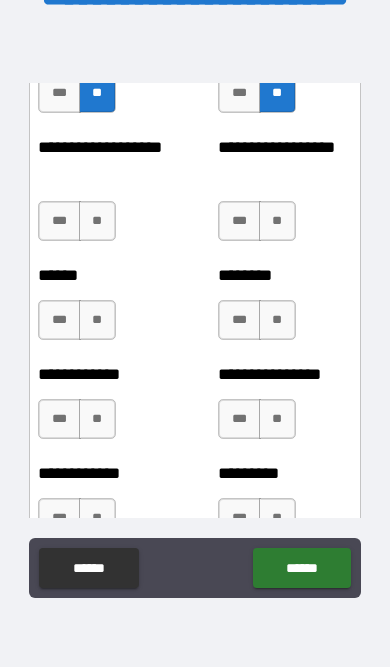 scroll, scrollTop: 5794, scrollLeft: 0, axis: vertical 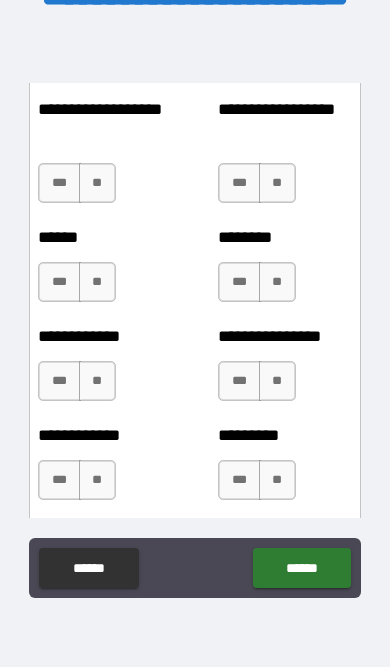 click on "**" at bounding box center (97, 183) 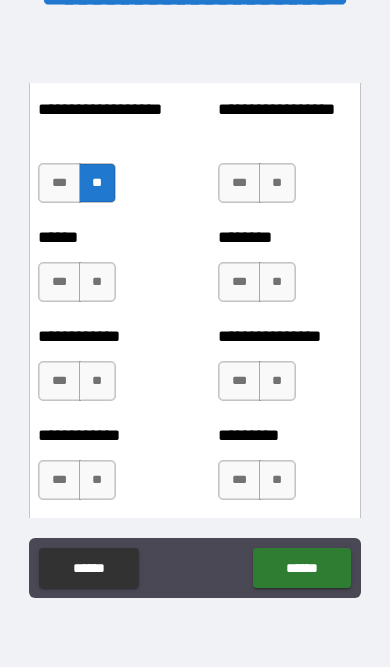 click on "**" at bounding box center (97, 282) 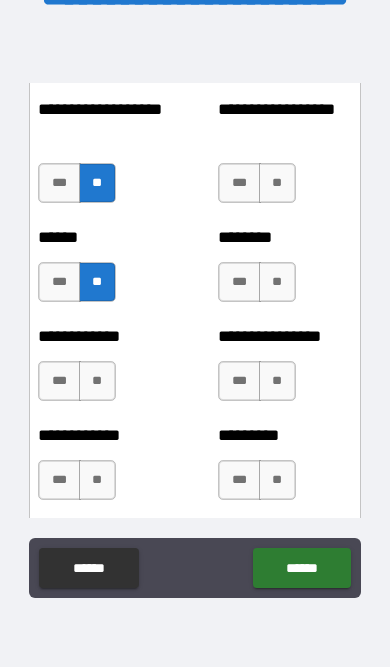 click on "**" at bounding box center (97, 381) 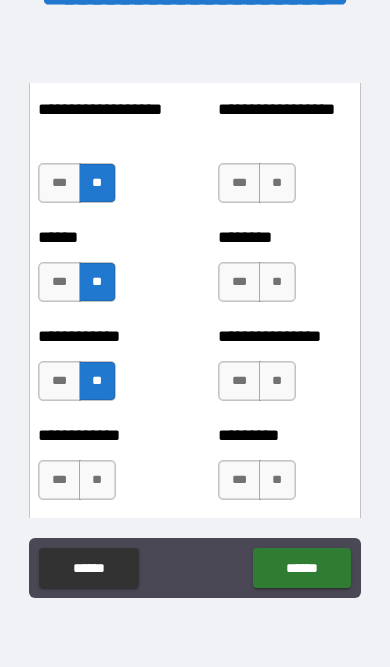 click on "**" at bounding box center [97, 480] 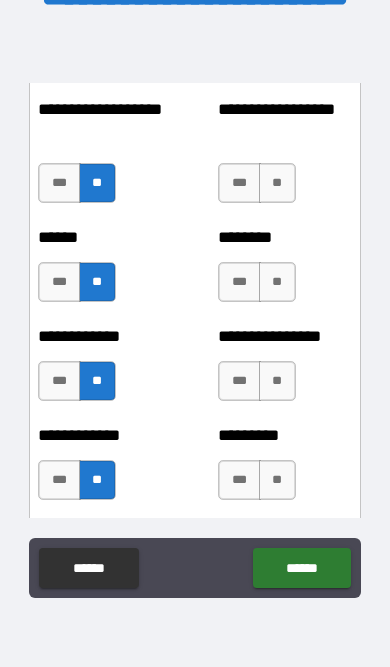 click on "**" at bounding box center (277, 480) 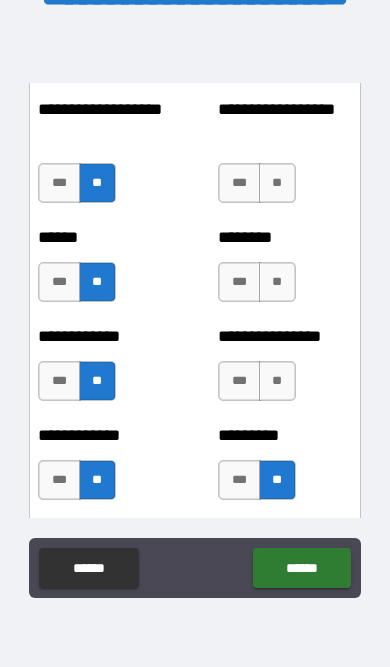 click on "**" at bounding box center (277, 381) 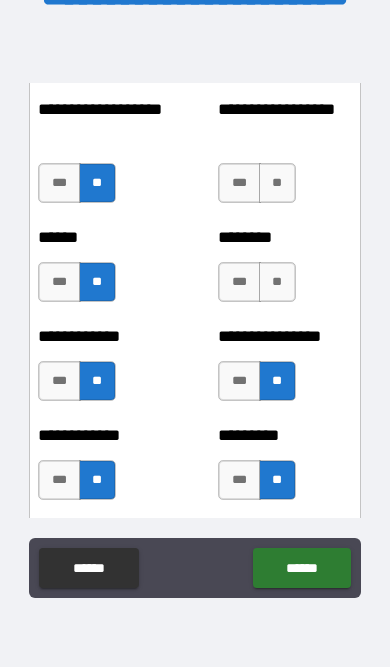 click on "**" at bounding box center [277, 282] 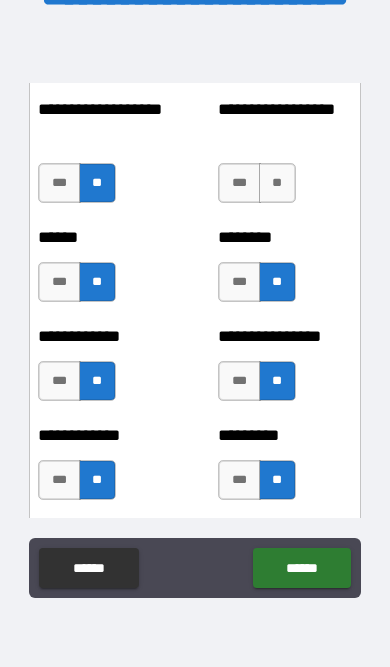 click on "**" at bounding box center (277, 183) 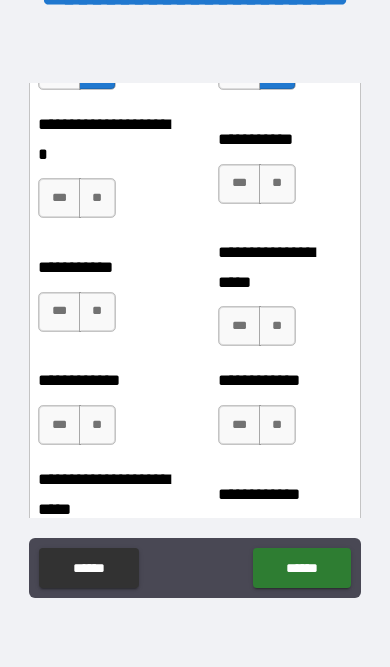 scroll, scrollTop: 6205, scrollLeft: 0, axis: vertical 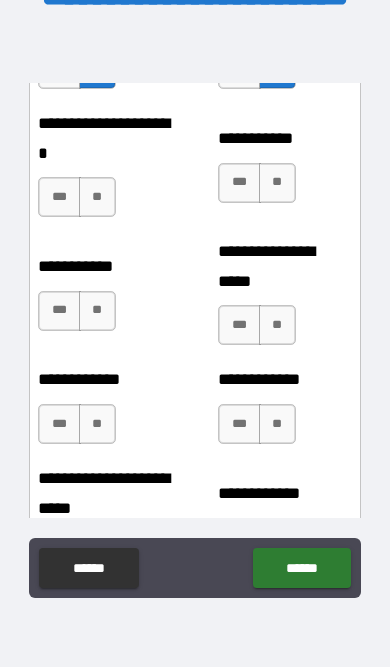 click on "**" at bounding box center (97, 197) 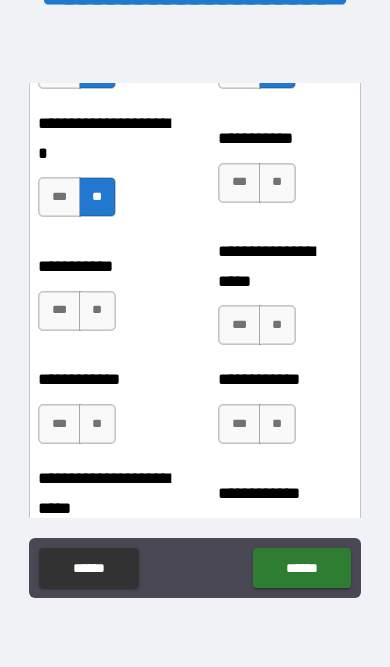 click on "**" at bounding box center [97, 311] 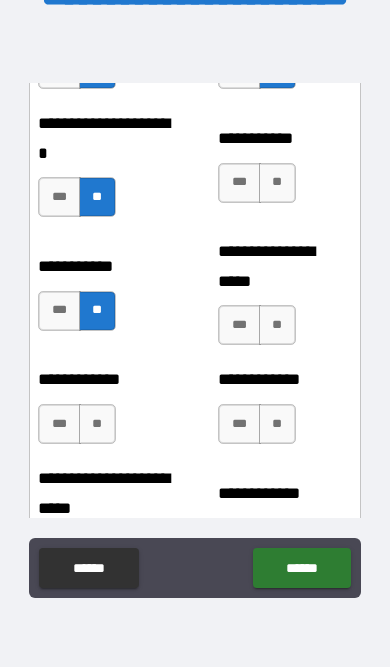 click on "**" at bounding box center (97, 424) 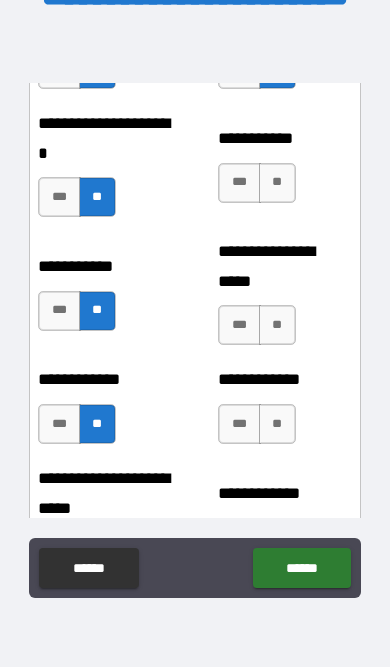 click on "**" at bounding box center (277, 183) 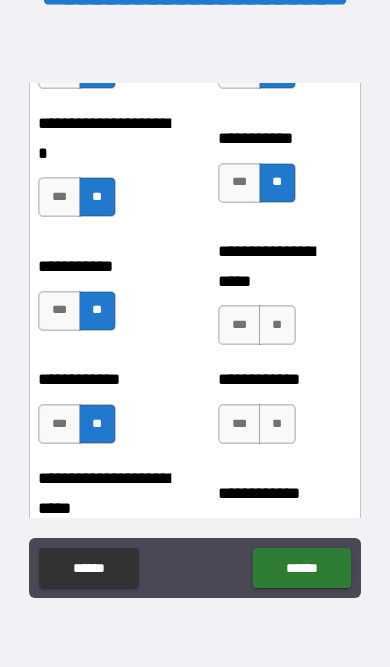click on "**********" at bounding box center [284, 301] 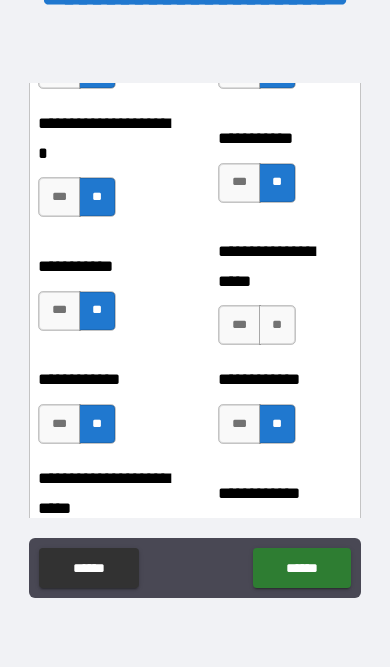 click on "**" at bounding box center (277, 325) 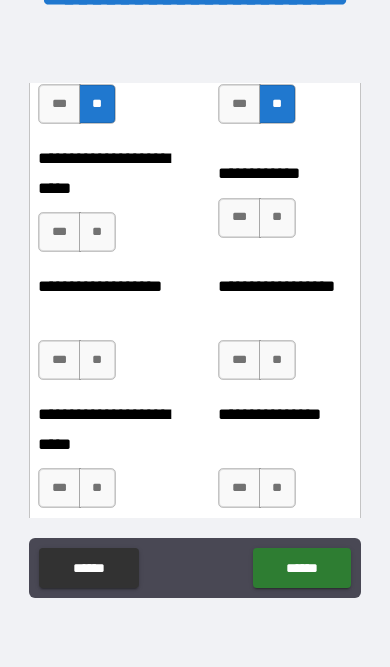 scroll, scrollTop: 6538, scrollLeft: 0, axis: vertical 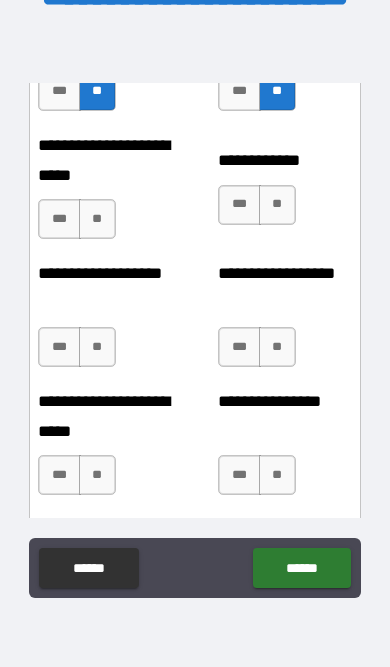 click on "**" at bounding box center [277, 205] 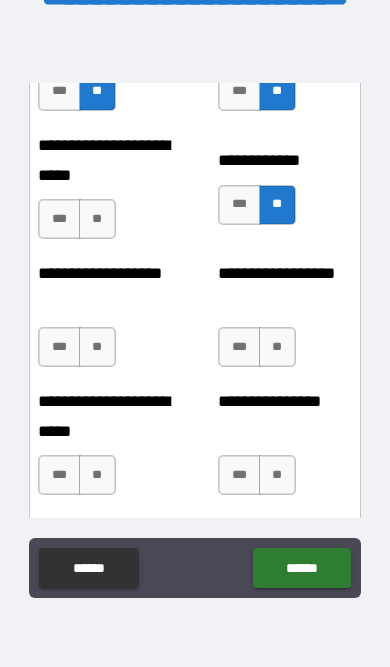 click on "**" at bounding box center [277, 347] 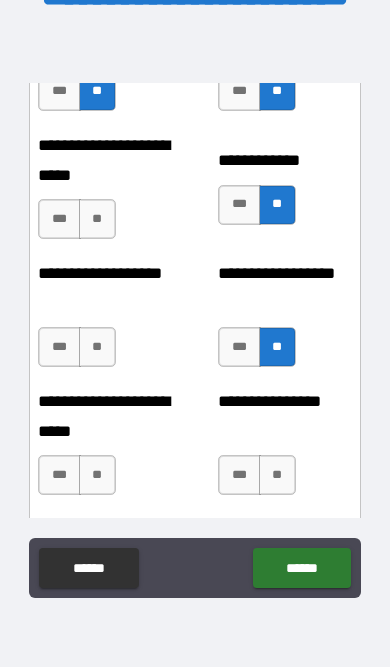 click on "**" at bounding box center [277, 475] 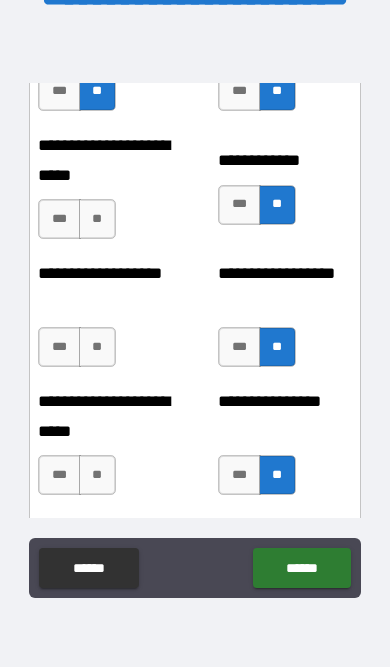 click on "**" at bounding box center (97, 475) 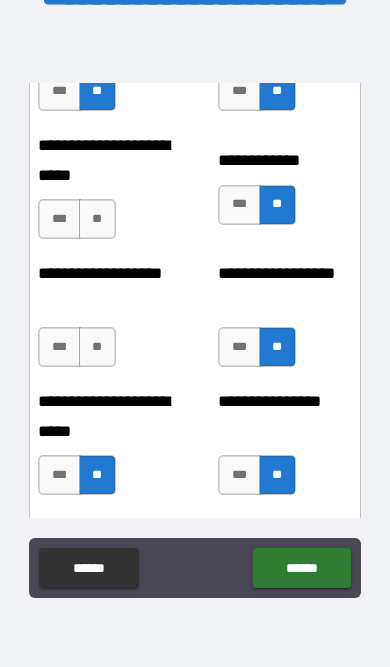 click on "**" at bounding box center [97, 347] 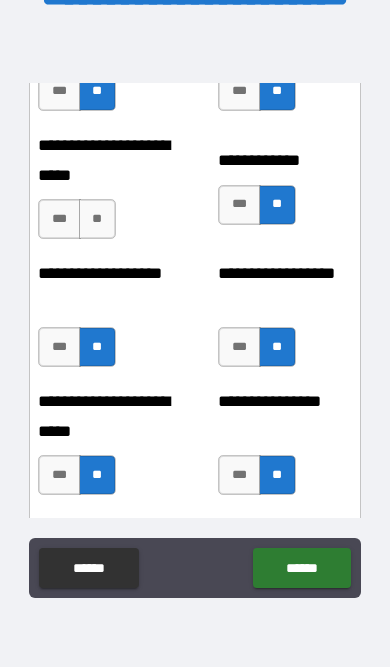 click on "**" at bounding box center [97, 219] 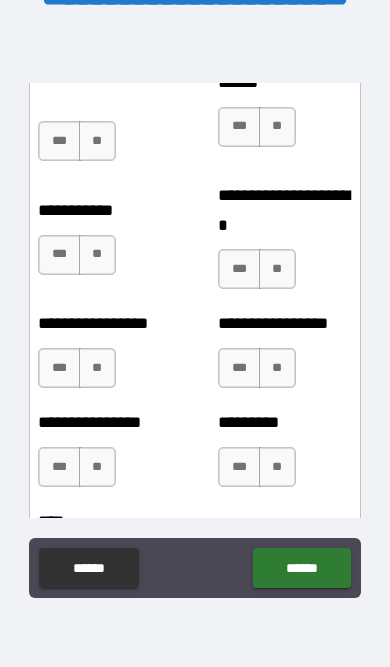 scroll, scrollTop: 7003, scrollLeft: 0, axis: vertical 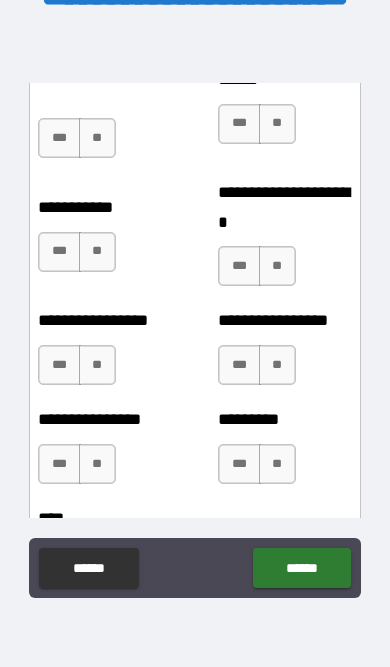 click on "**" at bounding box center [97, 138] 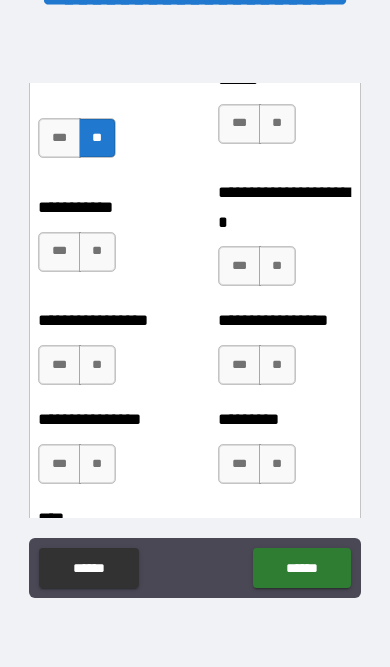 click on "**" at bounding box center [97, 252] 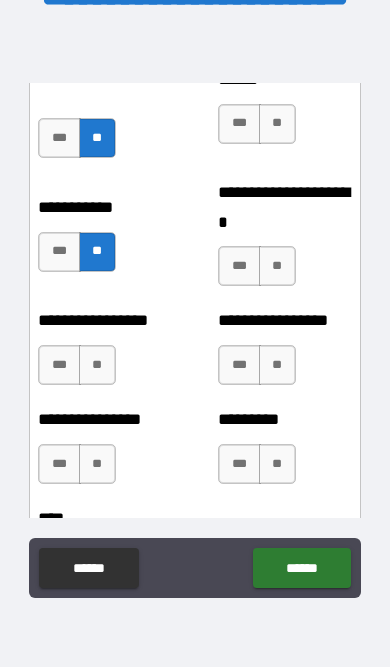 click on "**" at bounding box center [97, 365] 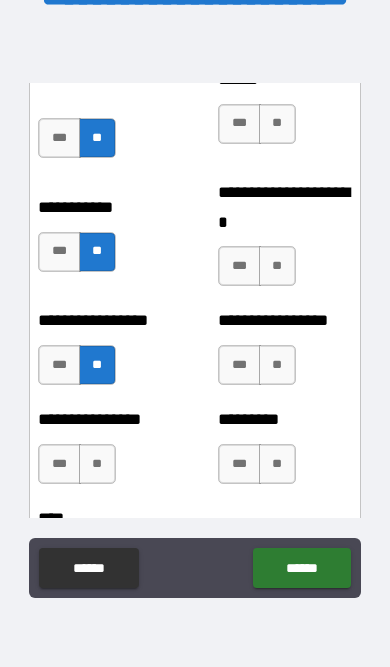 click on "**" at bounding box center (97, 464) 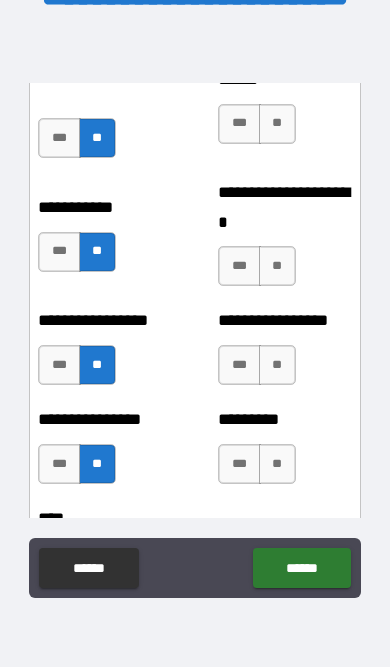 click on "**" at bounding box center (277, 464) 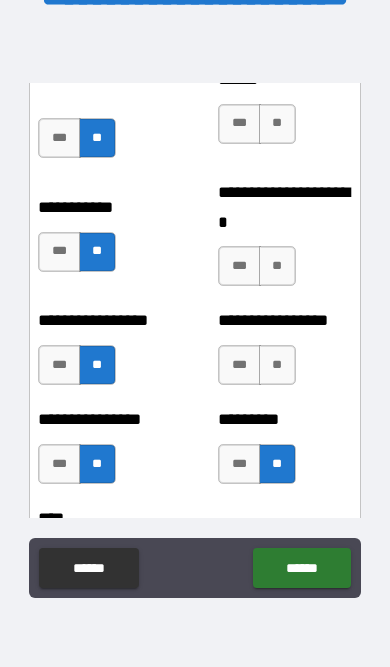 click on "**" at bounding box center (277, 365) 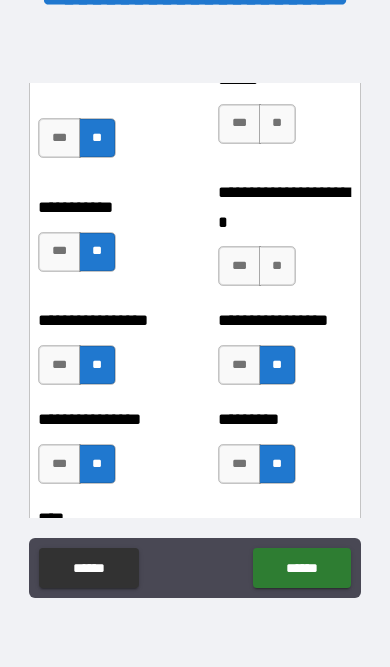 click on "**" at bounding box center (277, 266) 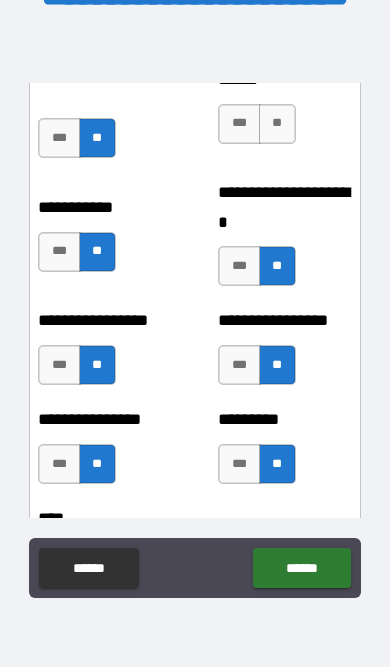 click on "**" at bounding box center [277, 124] 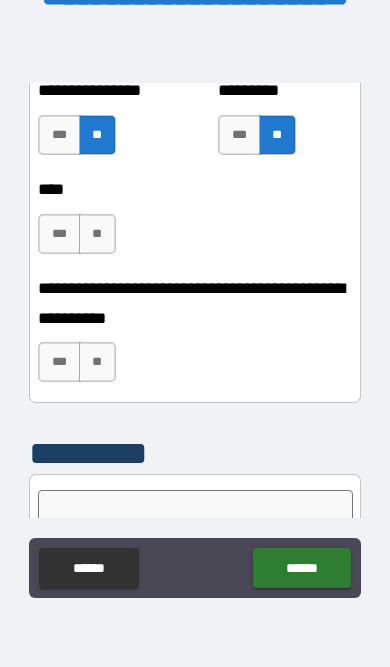 scroll, scrollTop: 7352, scrollLeft: 0, axis: vertical 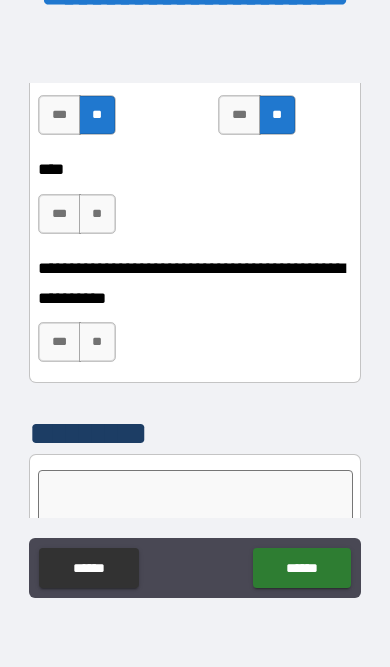 click on "**" at bounding box center [97, 214] 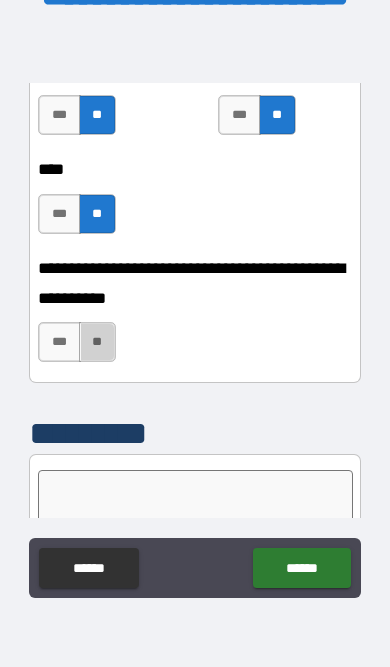 click on "**" at bounding box center [97, 342] 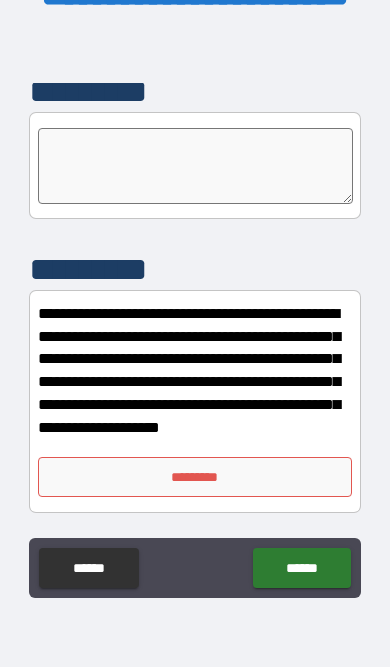 scroll, scrollTop: 7694, scrollLeft: 0, axis: vertical 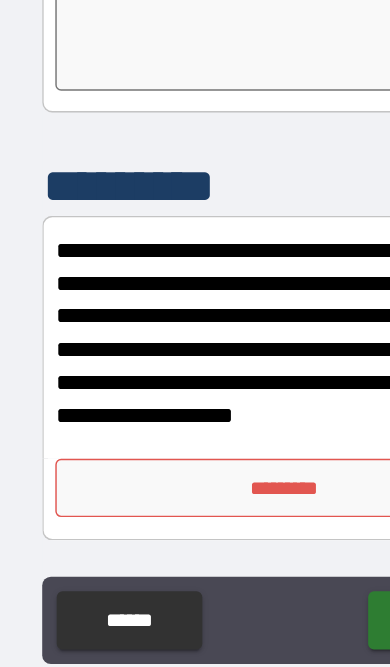 click on "*********" at bounding box center (194, 464) 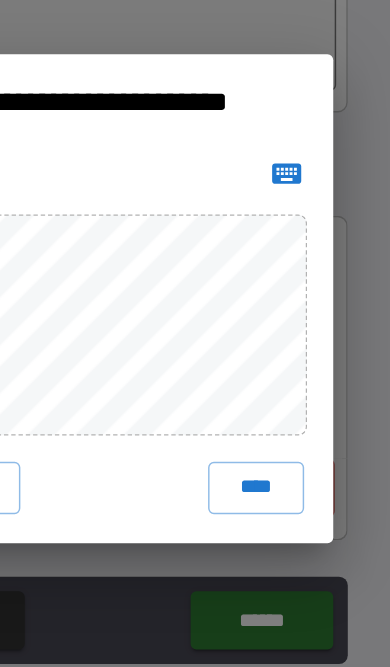 click on "****" at bounding box center [298, 464] 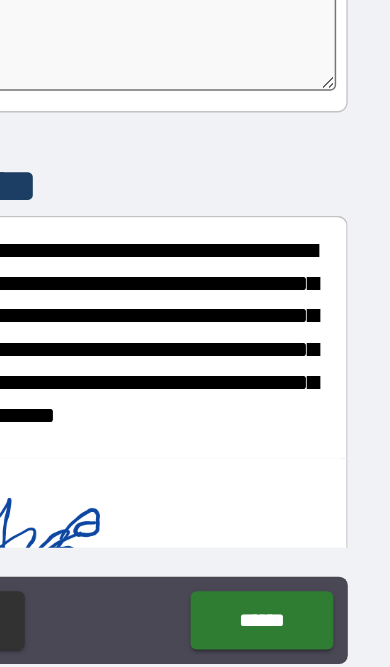 click on "******" at bounding box center [301, 555] 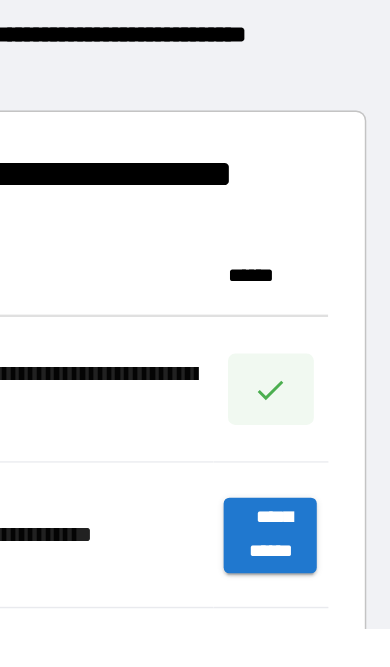 scroll, scrollTop: 1, scrollLeft: 1, axis: both 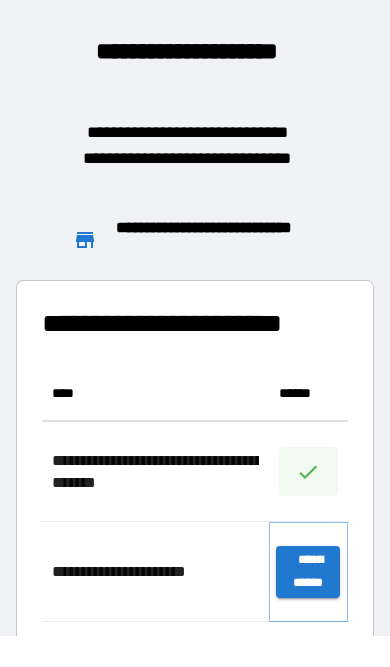 click on "**********" at bounding box center [308, 572] 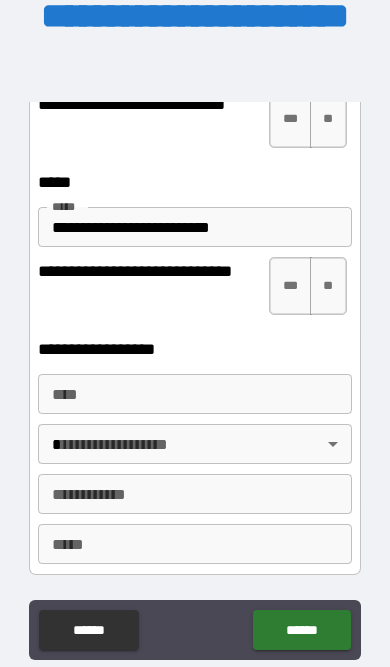 scroll, scrollTop: 883, scrollLeft: 0, axis: vertical 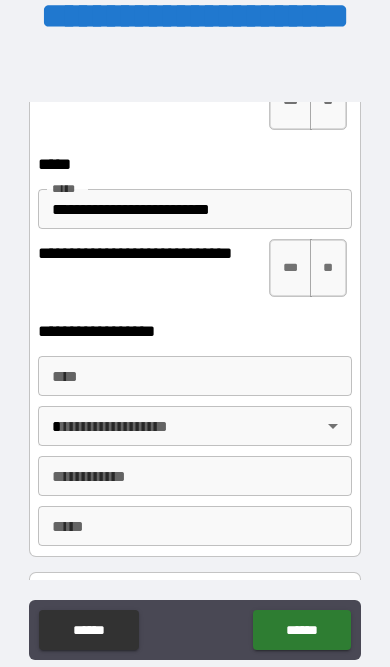 click on "****" at bounding box center [194, 376] 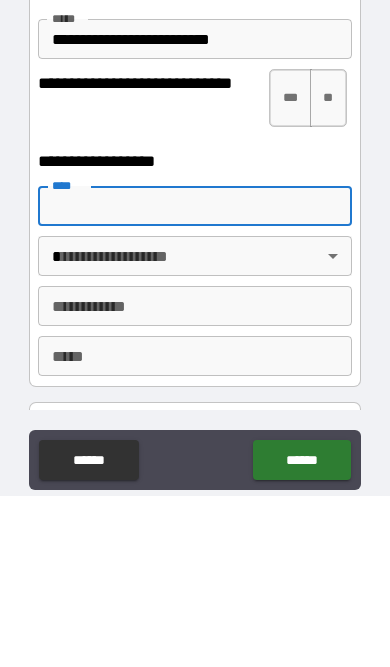 type on "**********" 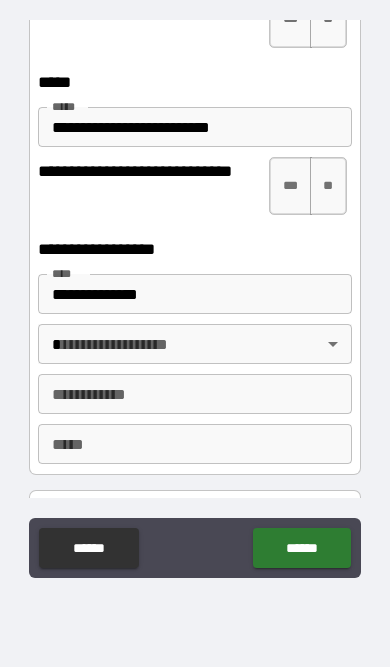 click on "**********" at bounding box center [195, 277] 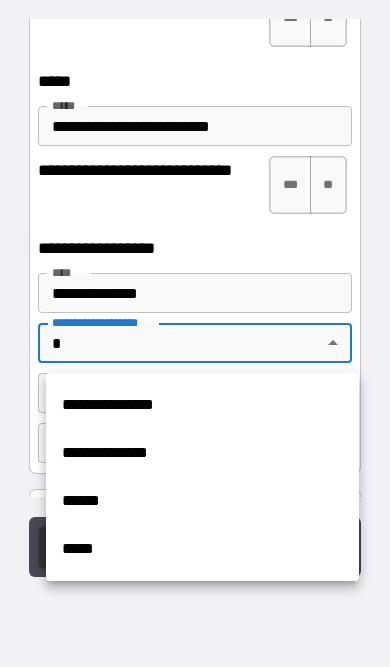 click on "**********" at bounding box center [202, 405] 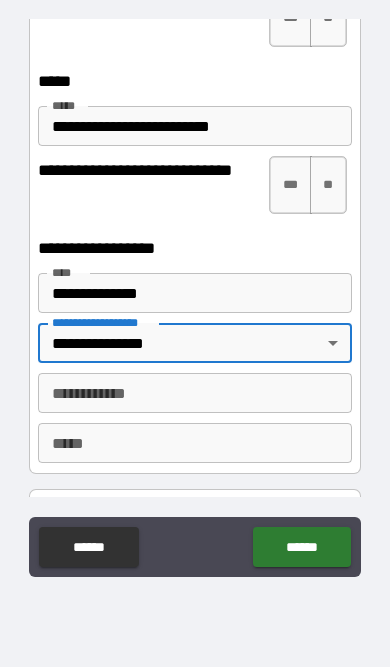 click on "**********" at bounding box center [194, 393] 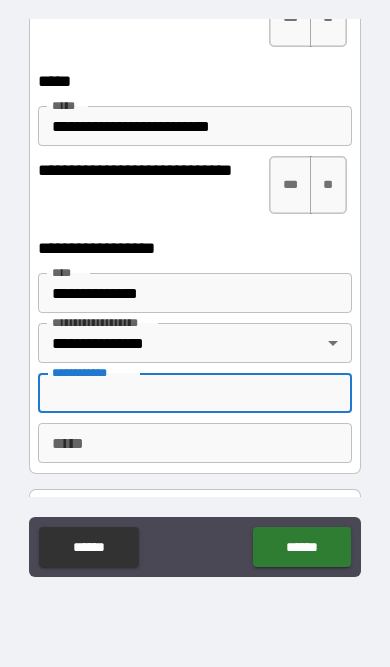 scroll, scrollTop: 113, scrollLeft: 0, axis: vertical 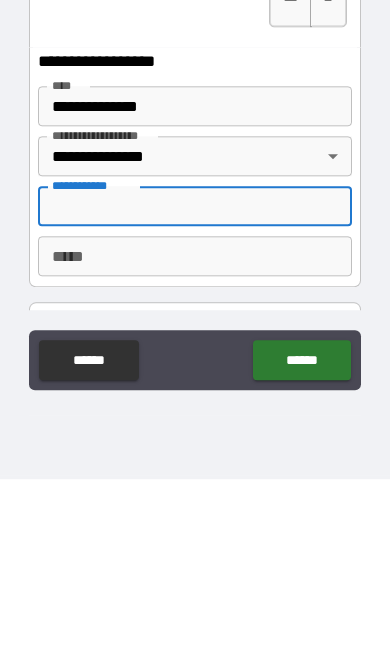 type on "*" 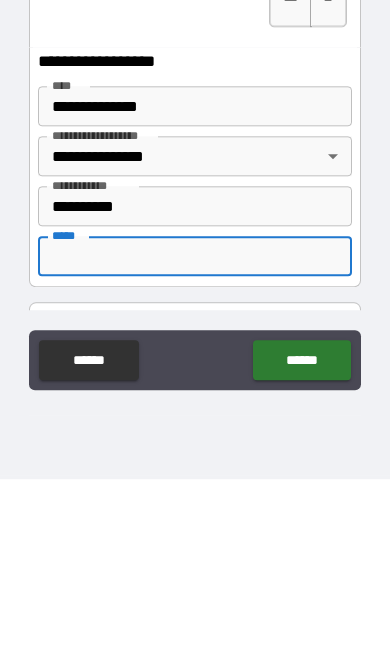 click on "*****" at bounding box center (194, 444) 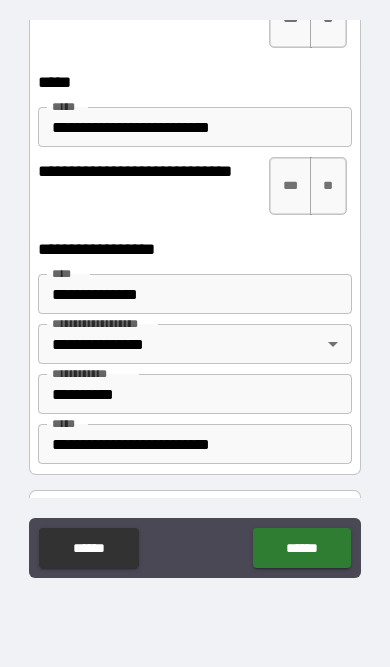 scroll, scrollTop: 114, scrollLeft: 0, axis: vertical 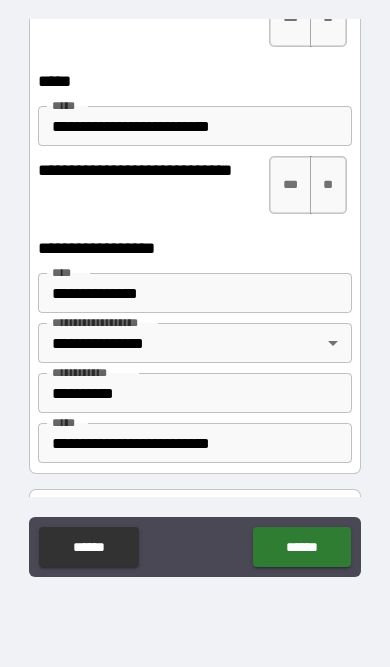 click on "******" at bounding box center (301, 547) 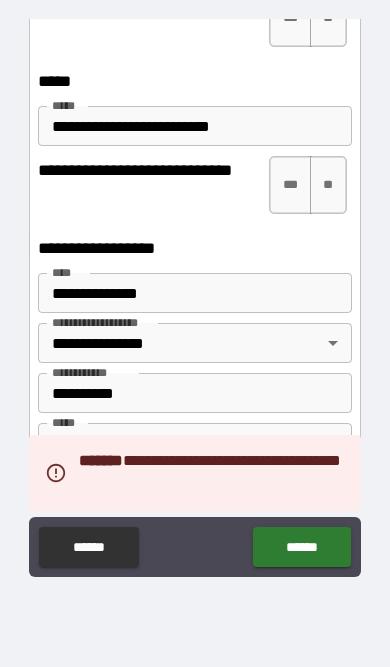 click on "***" at bounding box center (290, 185) 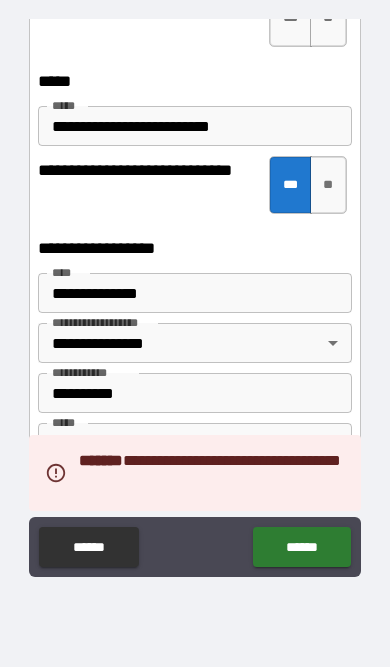 click on "******" at bounding box center (301, 547) 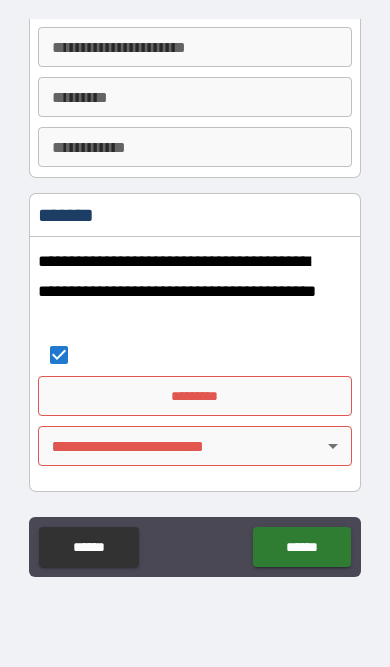scroll, scrollTop: 1789, scrollLeft: 0, axis: vertical 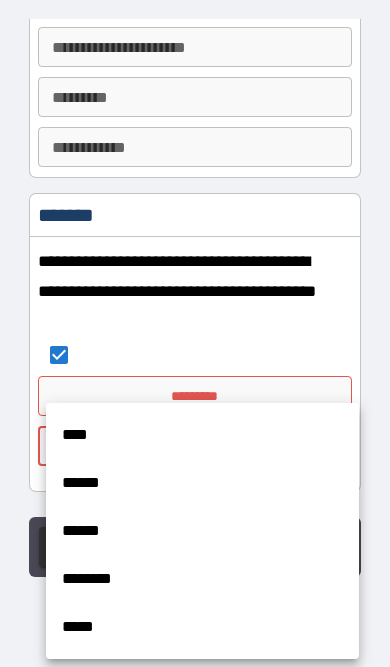 click on "******" at bounding box center (202, 483) 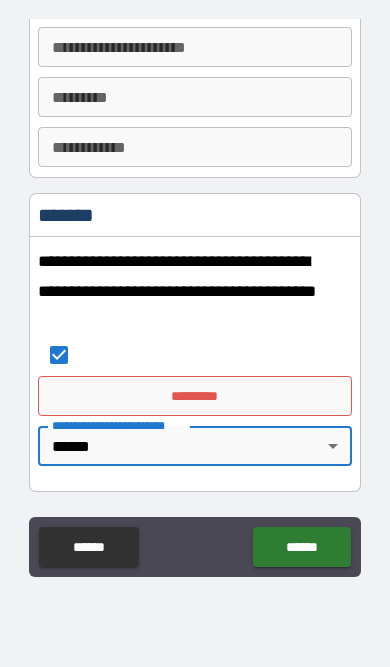click on "******" at bounding box center (301, 547) 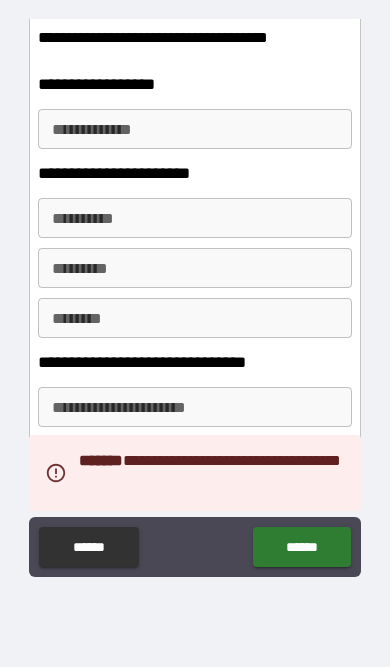 scroll, scrollTop: 1419, scrollLeft: 0, axis: vertical 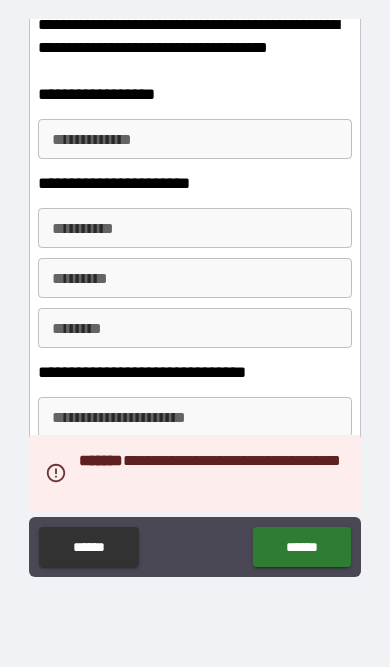 click on "**********" at bounding box center [194, 139] 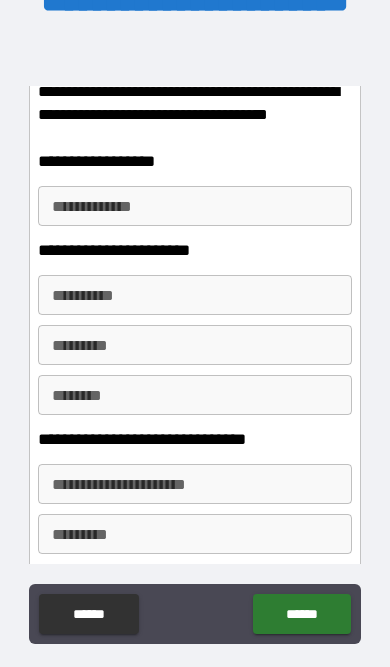 scroll, scrollTop: 48, scrollLeft: 0, axis: vertical 